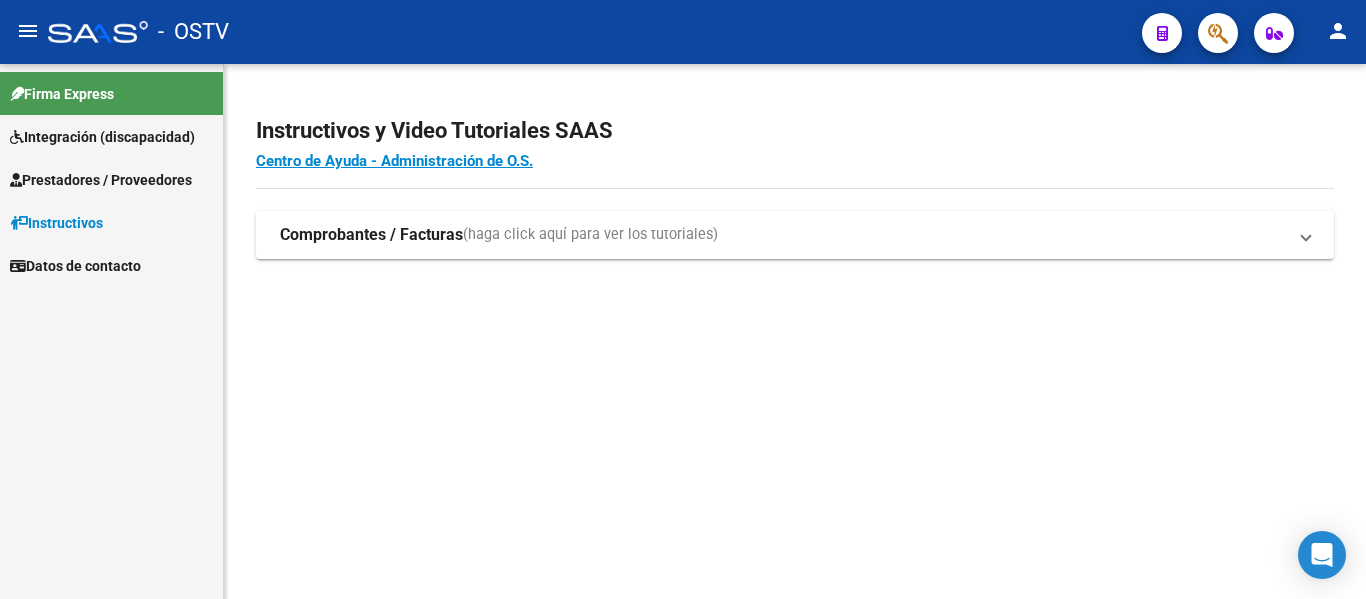 scroll, scrollTop: 0, scrollLeft: 0, axis: both 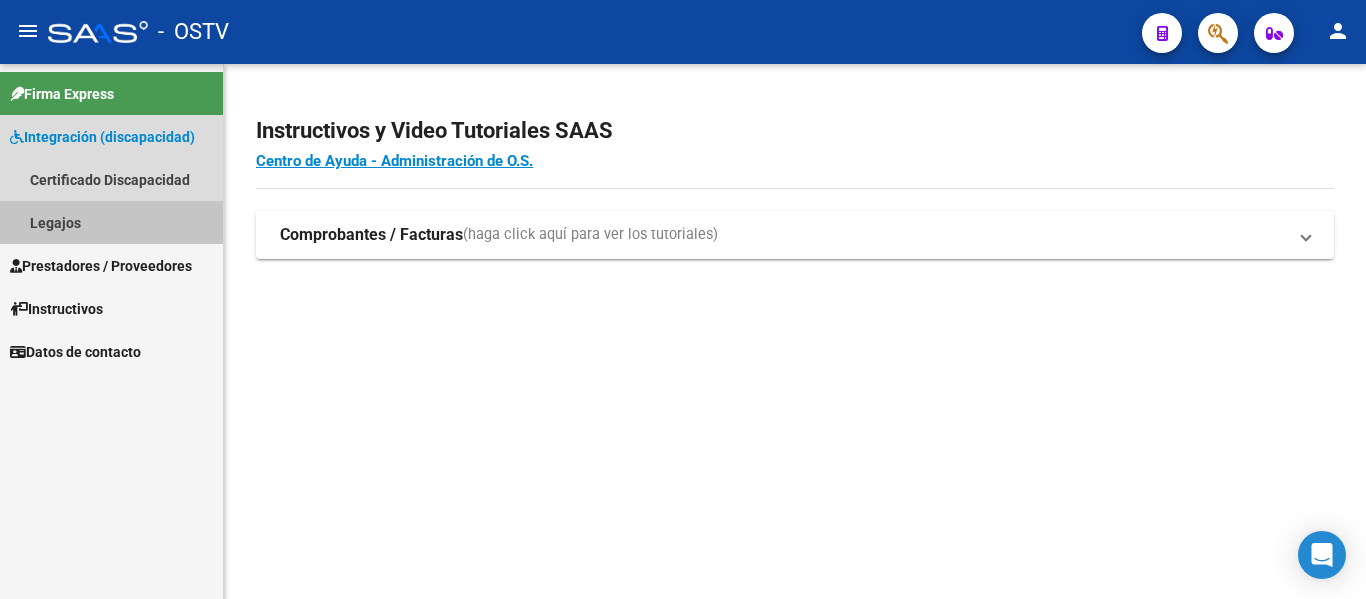click on "Legajos" at bounding box center [111, 222] 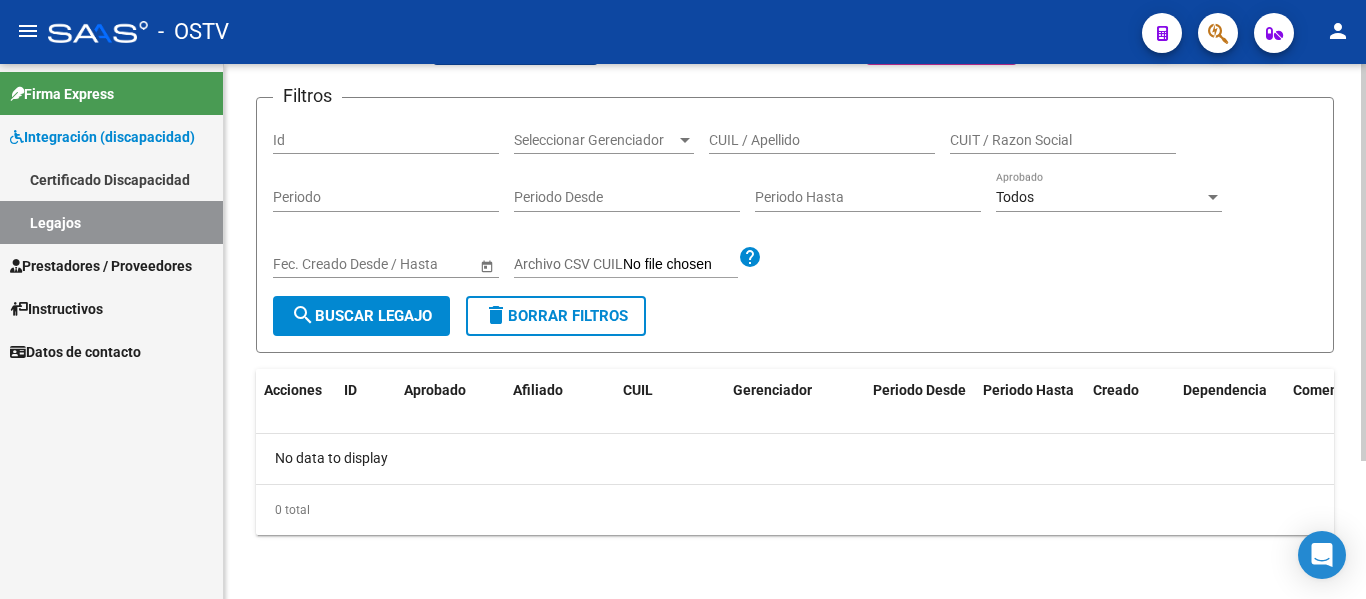 scroll, scrollTop: 0, scrollLeft: 0, axis: both 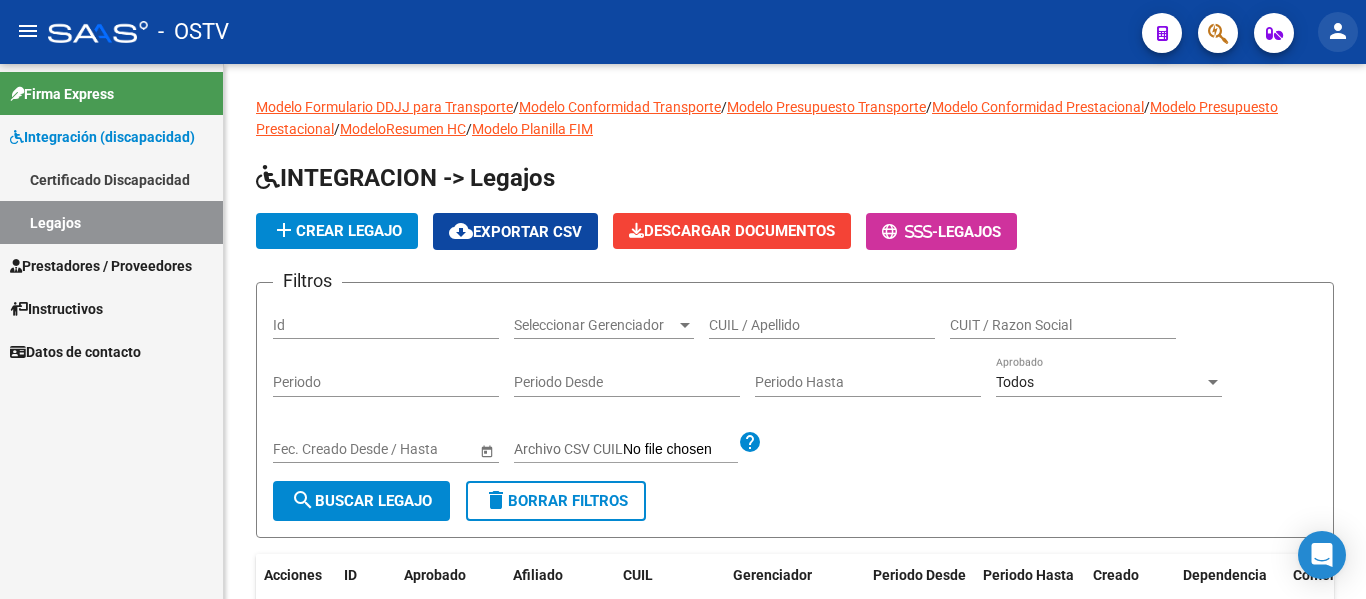 click on "person" 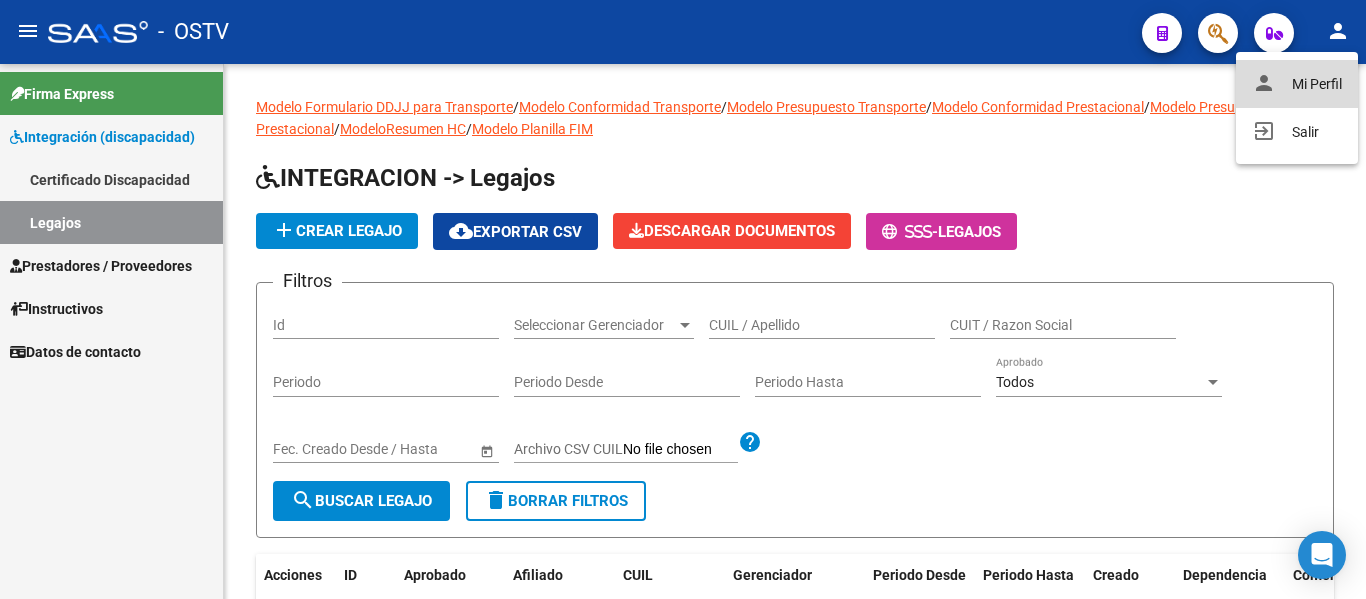 click on "person  Mi Perfil" at bounding box center [1297, 84] 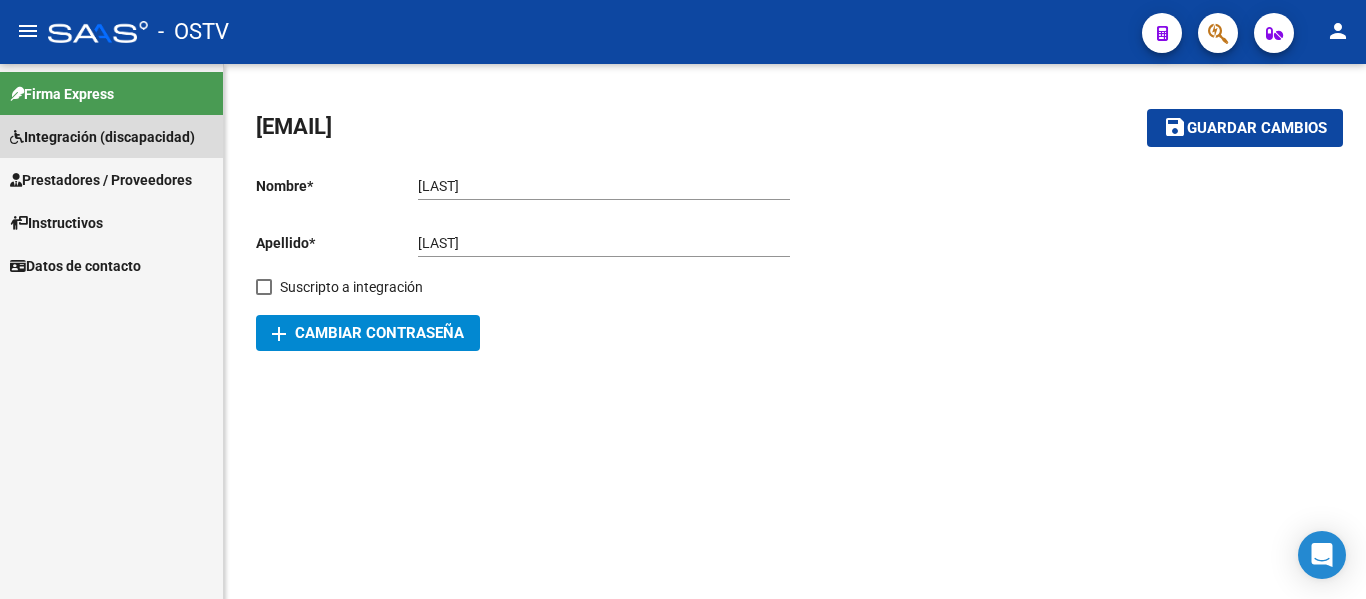 click on "Integración (discapacidad)" at bounding box center [102, 137] 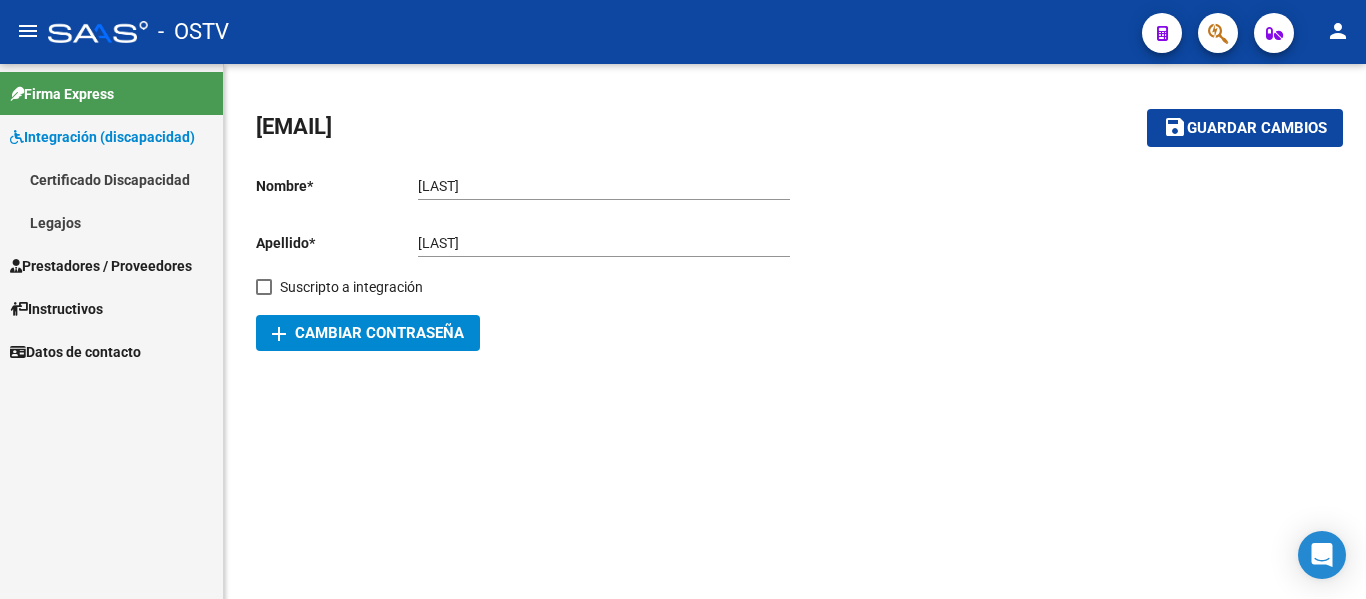 click on "Certificado Discapacidad" at bounding box center [111, 179] 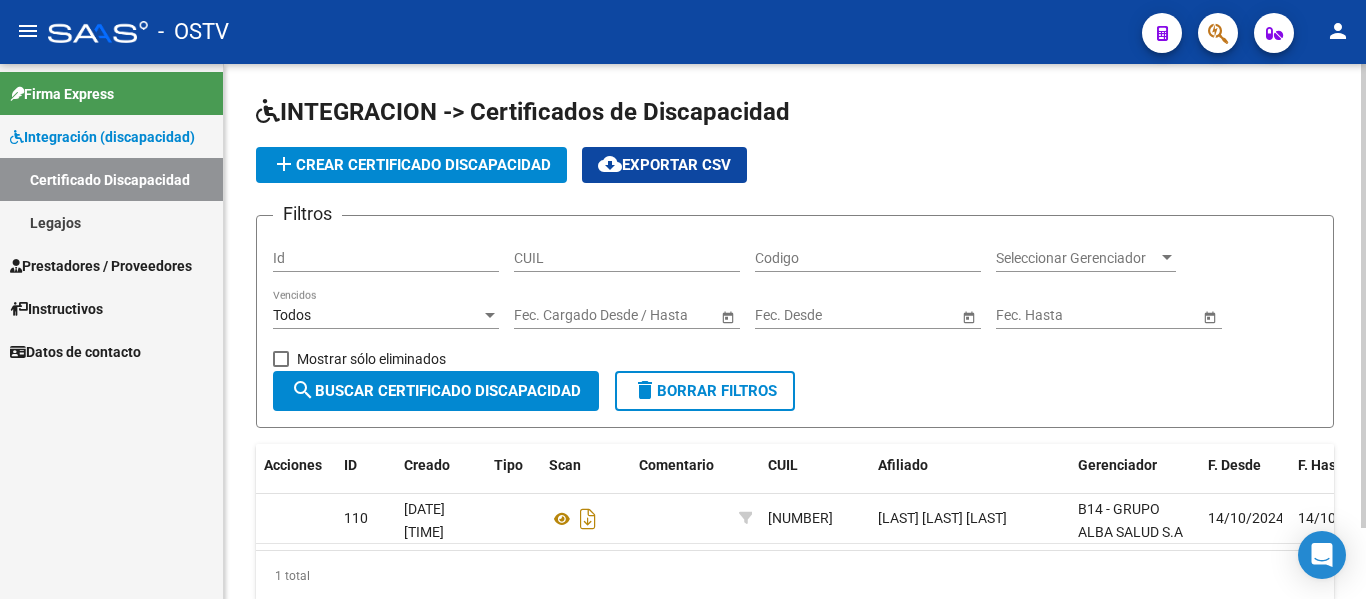 scroll, scrollTop: 82, scrollLeft: 0, axis: vertical 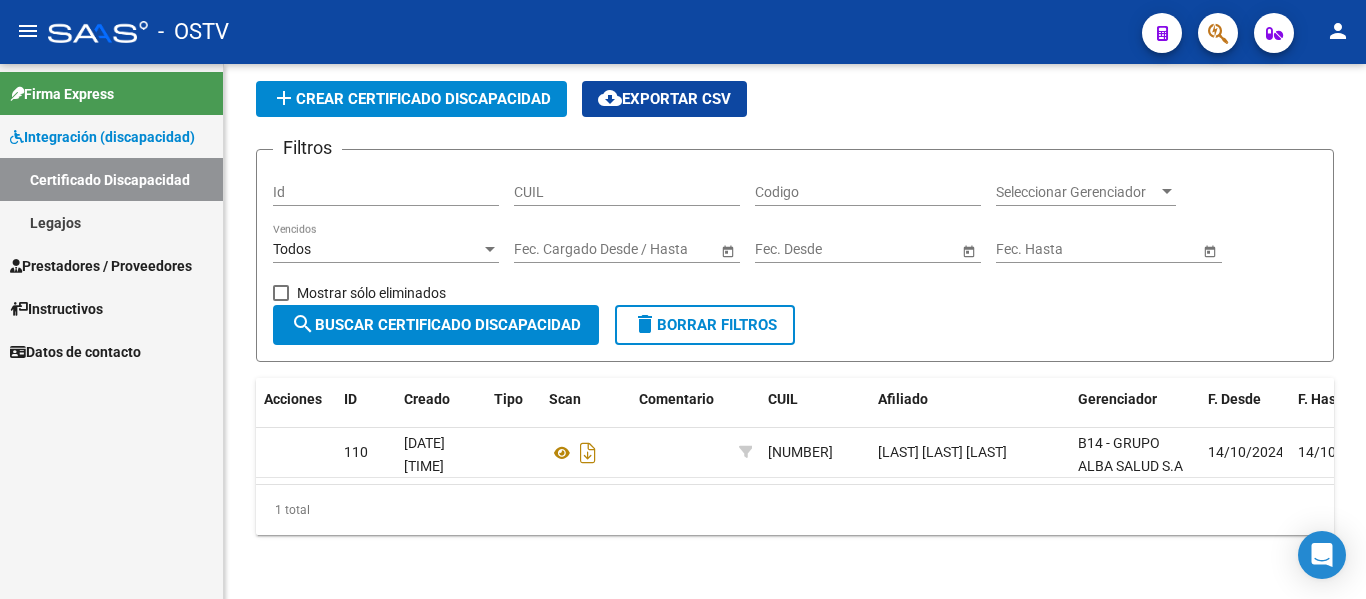 click on "Prestadores / Proveedores" at bounding box center (101, 266) 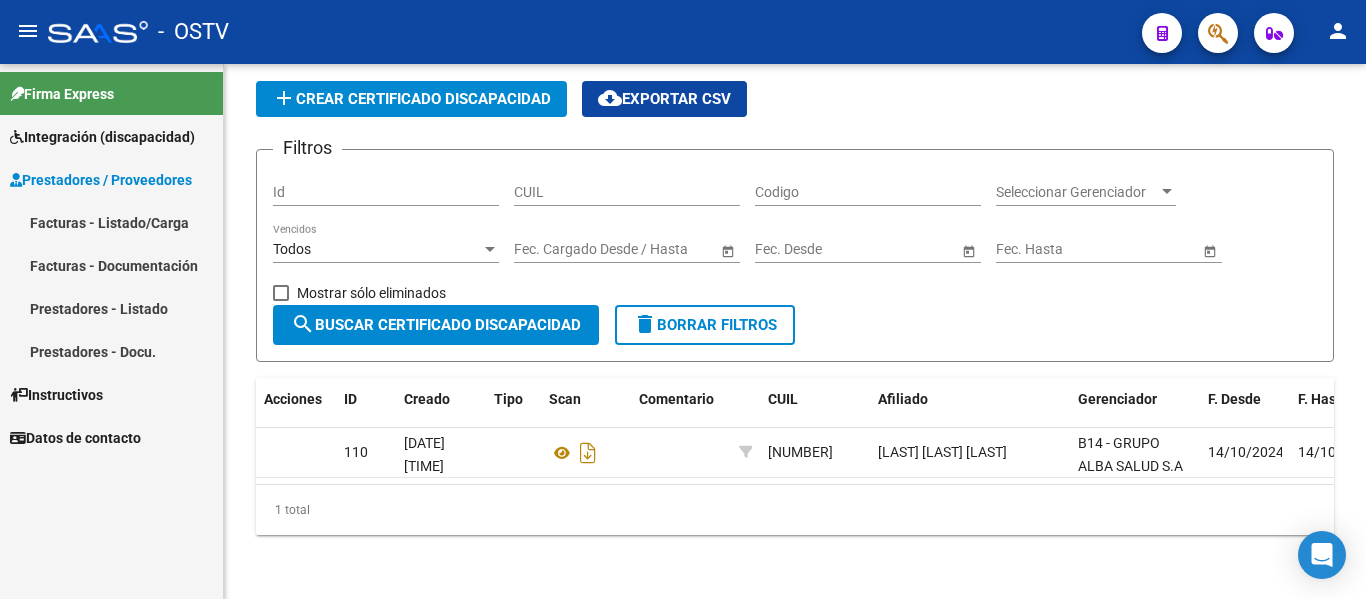 click on "Integración (discapacidad)" at bounding box center (102, 137) 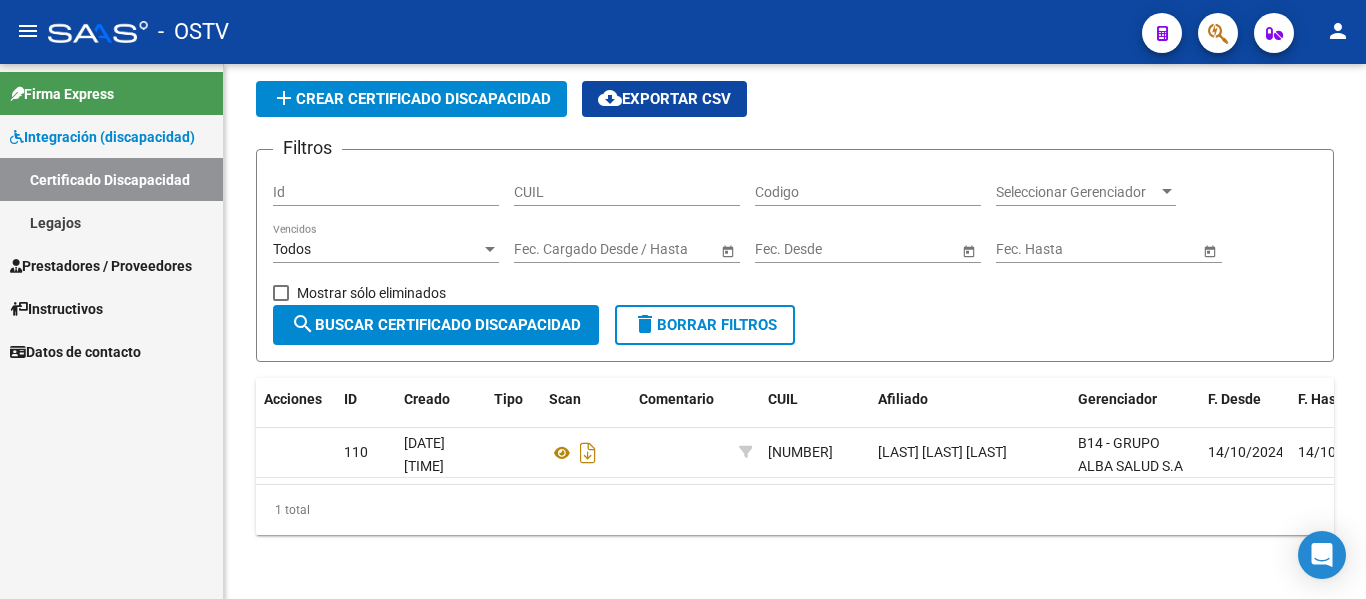 click on "Legajos" at bounding box center [111, 222] 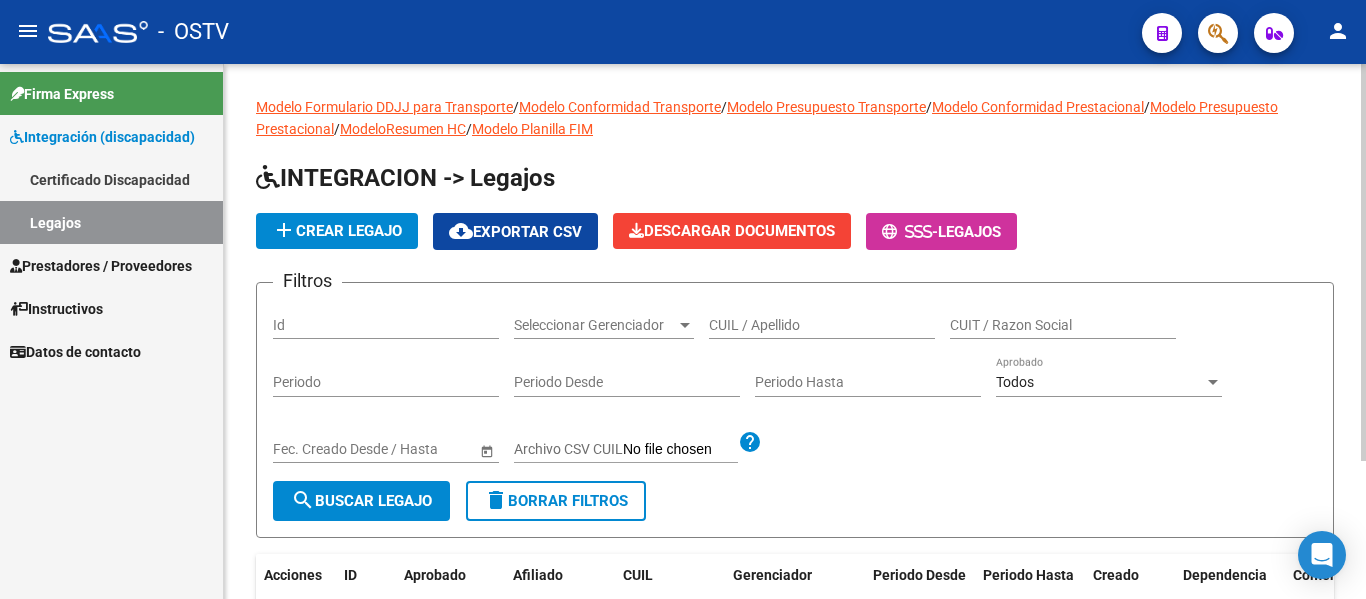 scroll, scrollTop: 100, scrollLeft: 0, axis: vertical 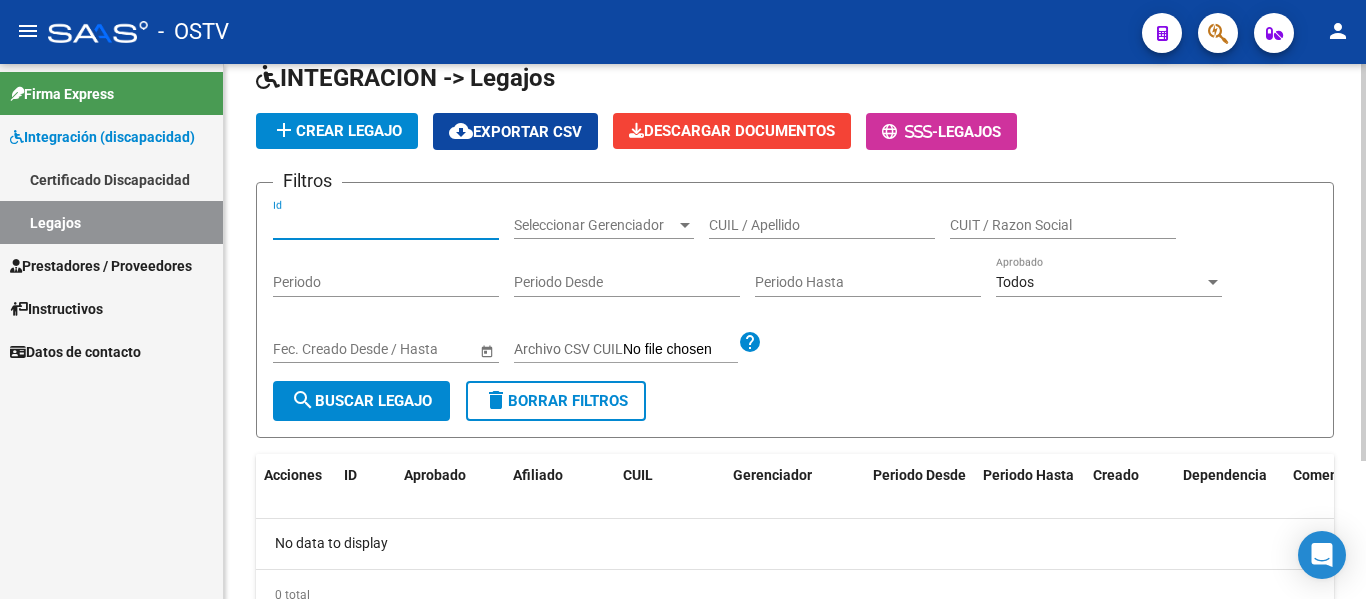 click on "Id" at bounding box center (386, 225) 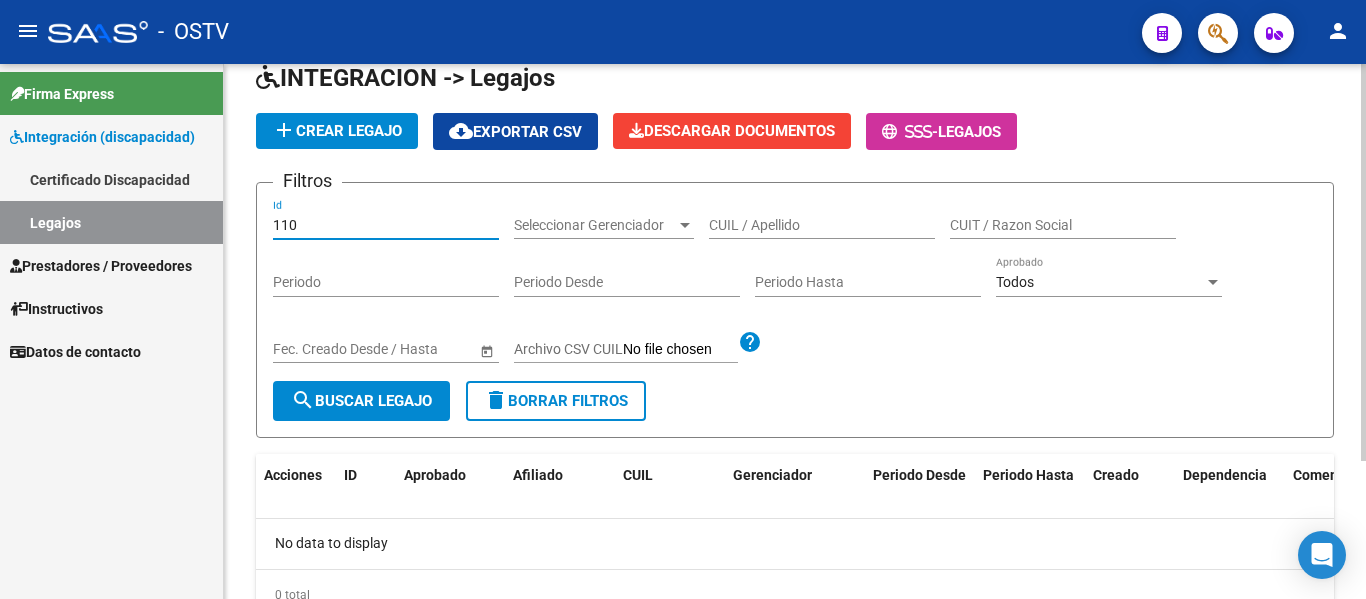 type on "110" 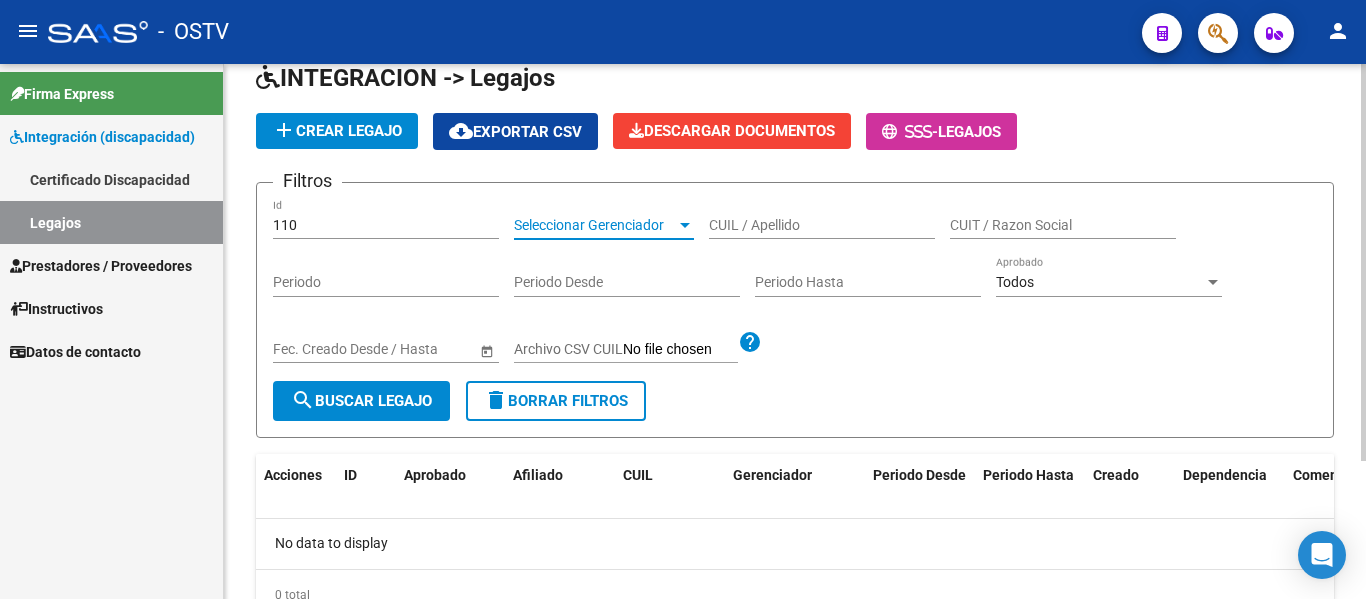 click on "Seleccionar Gerenciador" at bounding box center [595, 225] 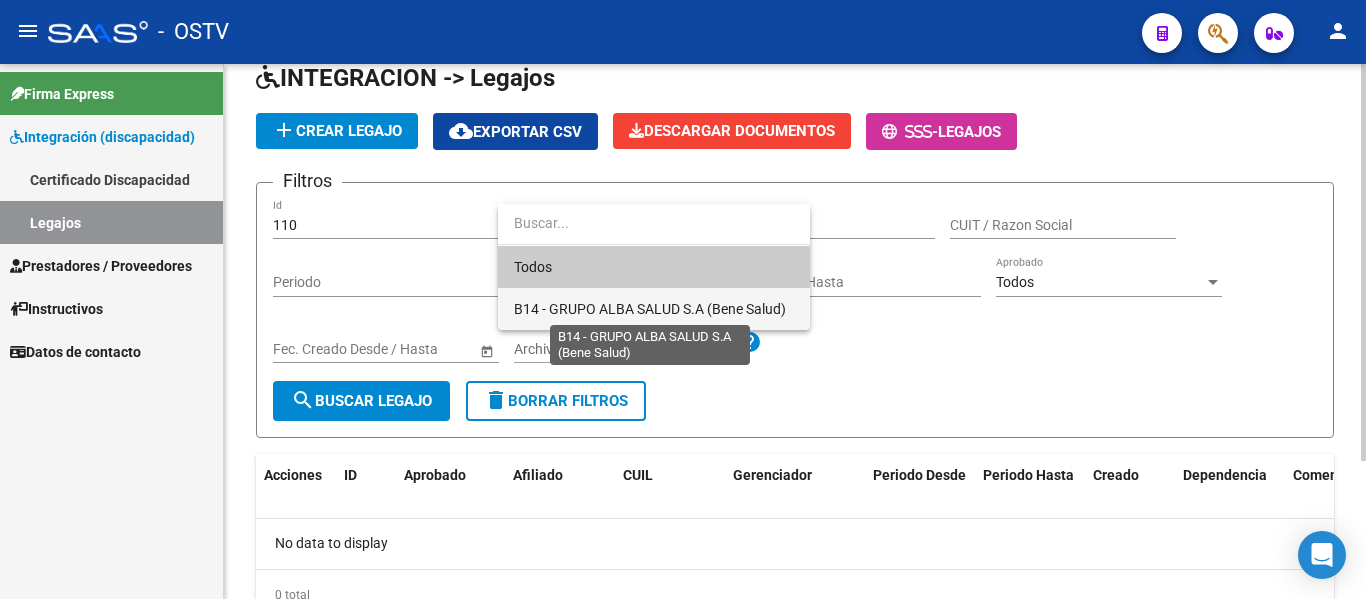 click on "B14 - GRUPO ALBA SALUD S.A (Bene Salud)" at bounding box center [650, 309] 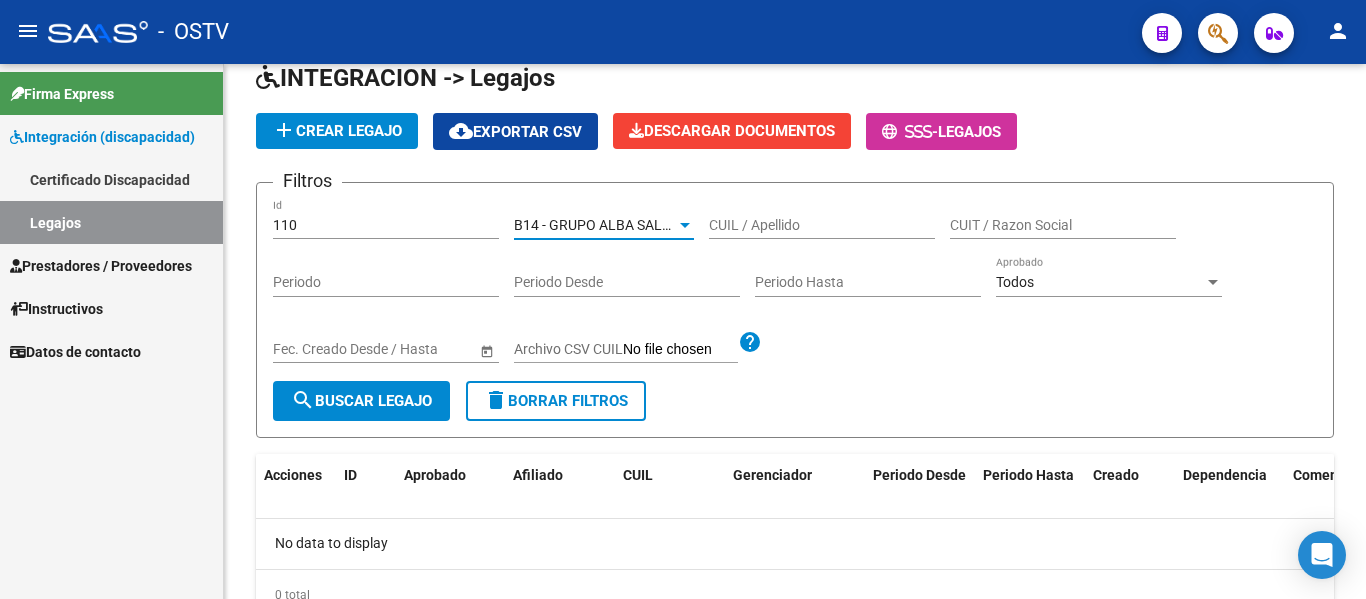 click on "Certificado Discapacidad" at bounding box center [111, 179] 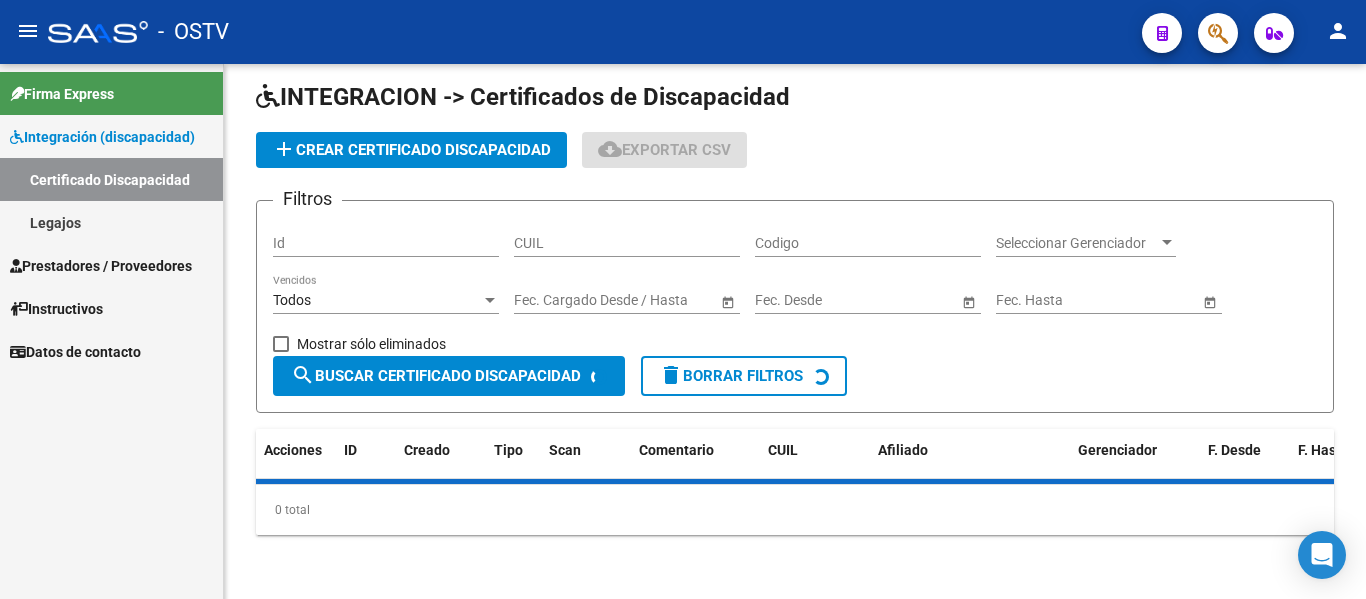 scroll, scrollTop: 82, scrollLeft: 0, axis: vertical 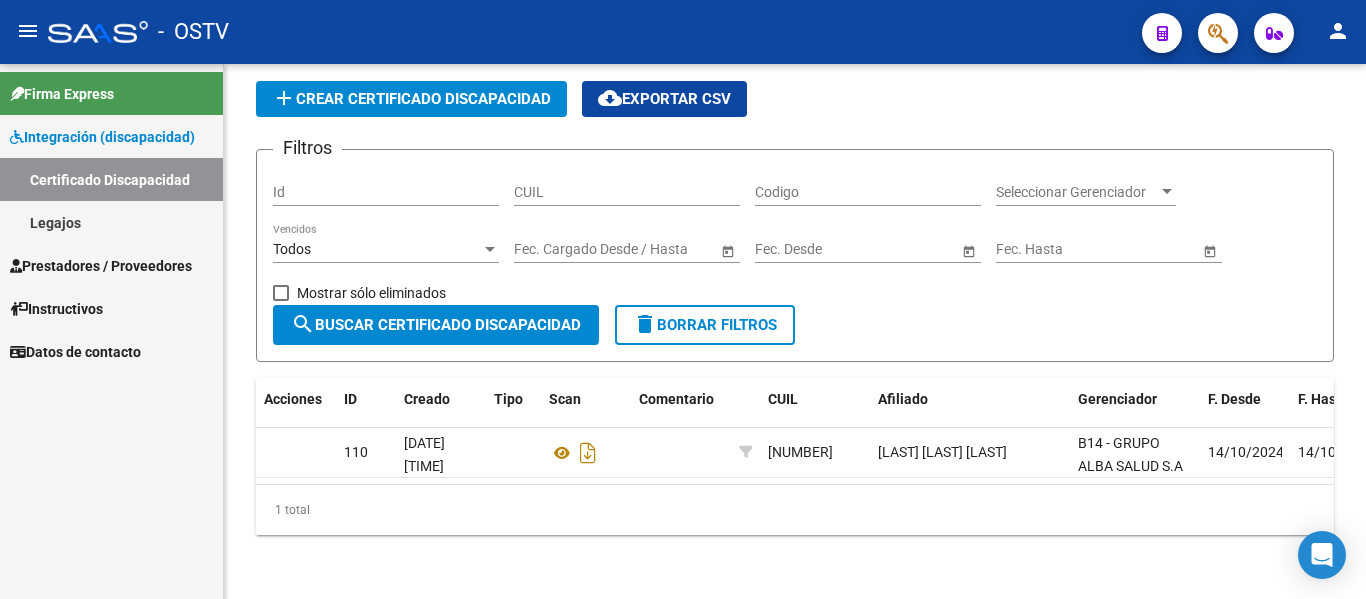 click on "Legajos" at bounding box center (111, 222) 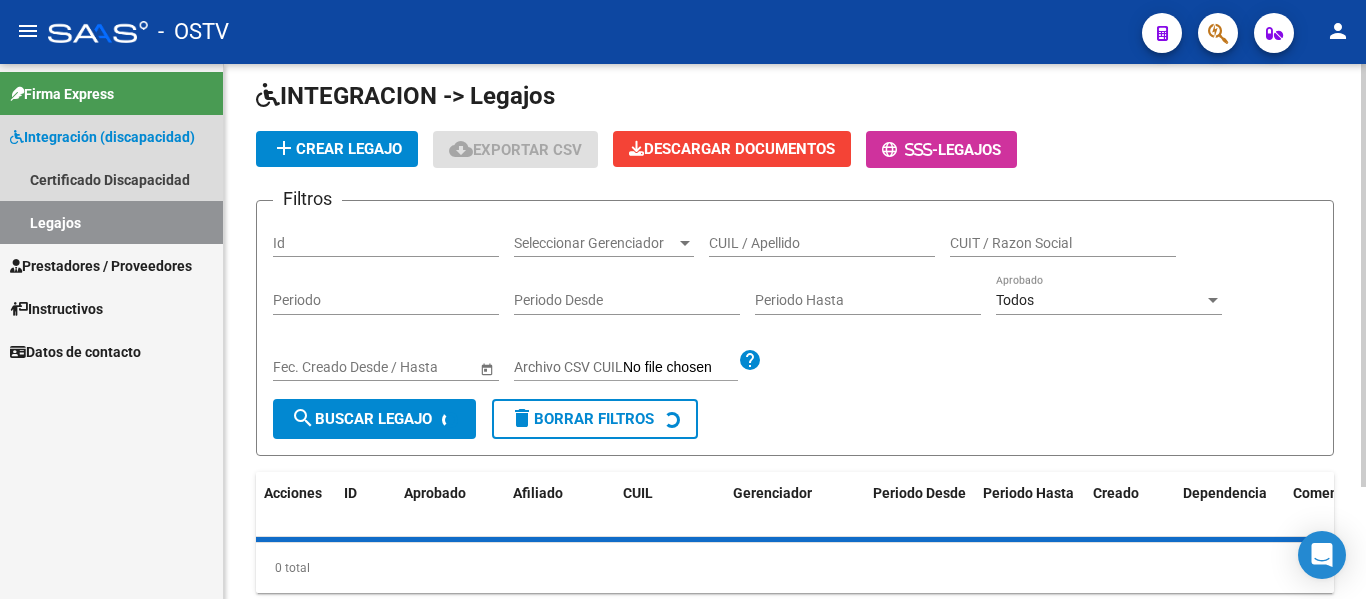 scroll, scrollTop: 100, scrollLeft: 0, axis: vertical 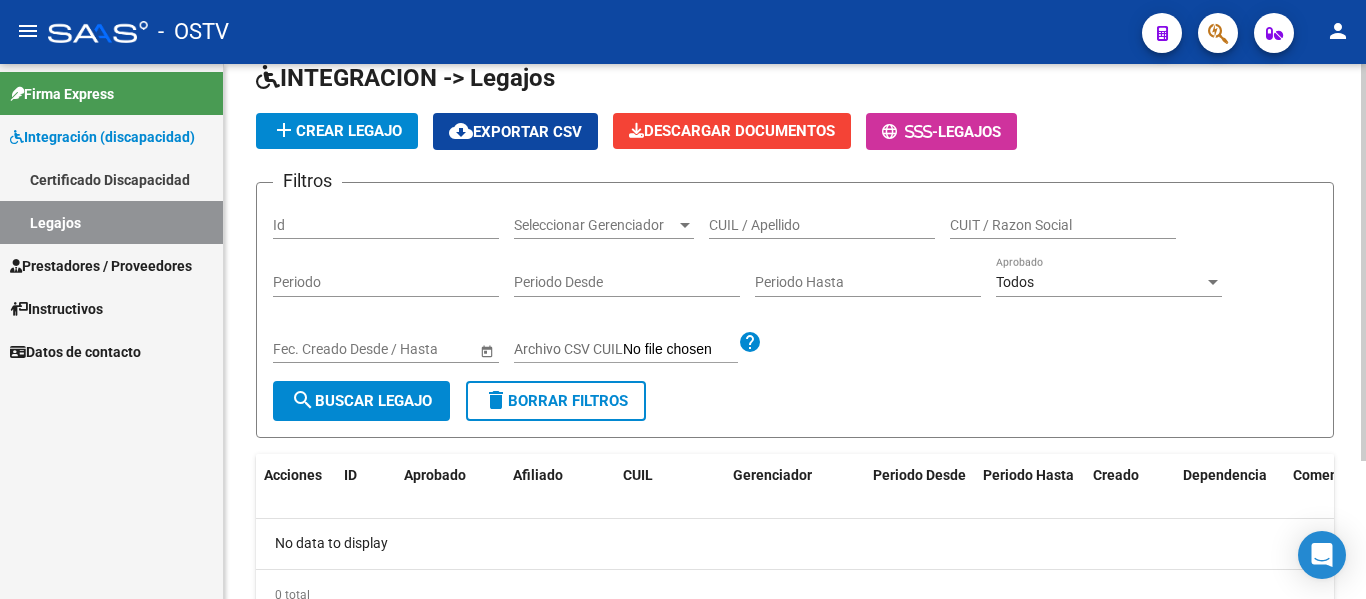 drag, startPoint x: 289, startPoint y: 235, endPoint x: 289, endPoint y: 224, distance: 11 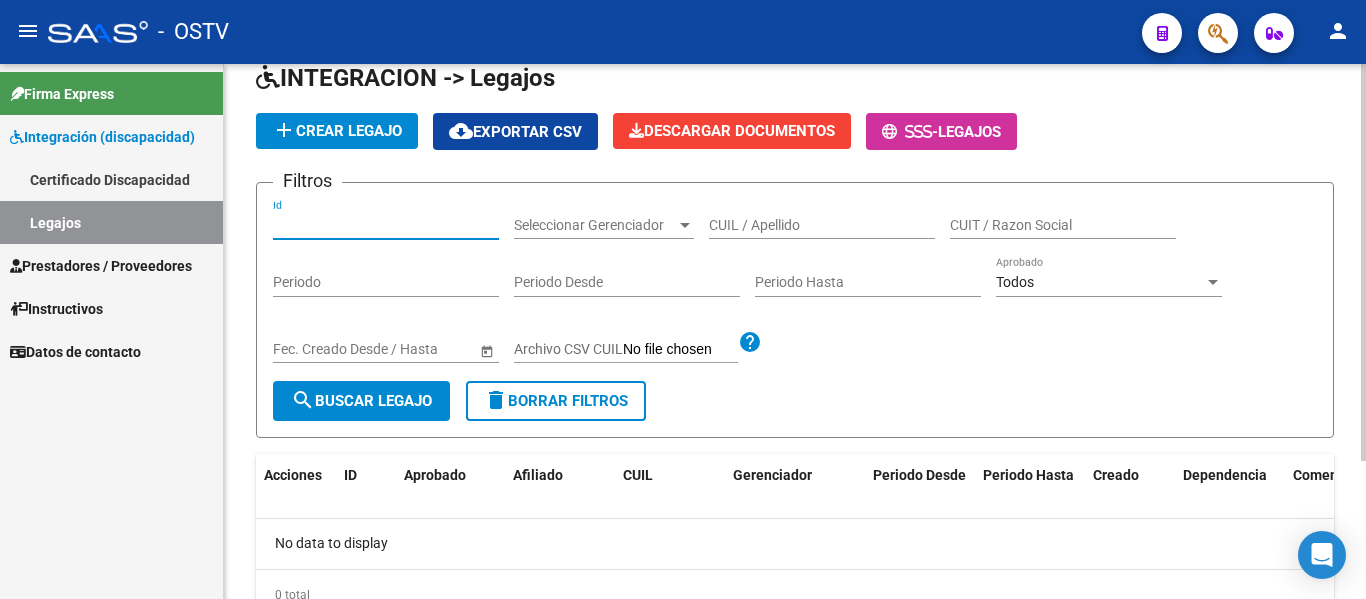 click on "Id" at bounding box center [386, 225] 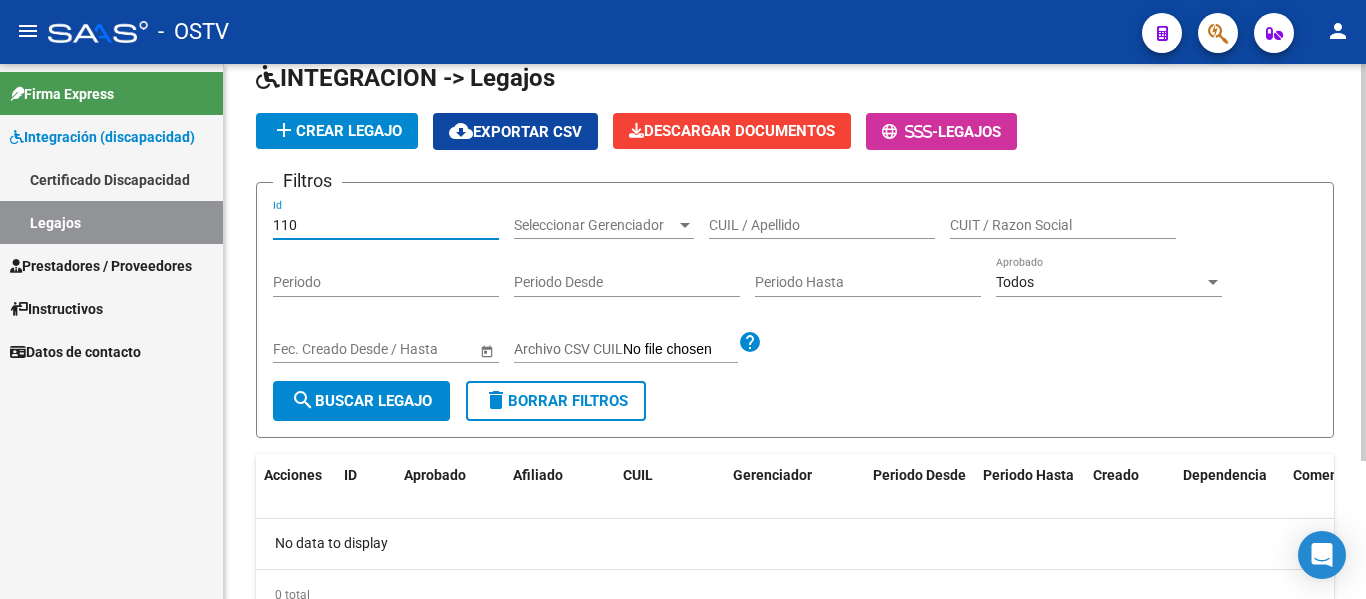 type on "110" 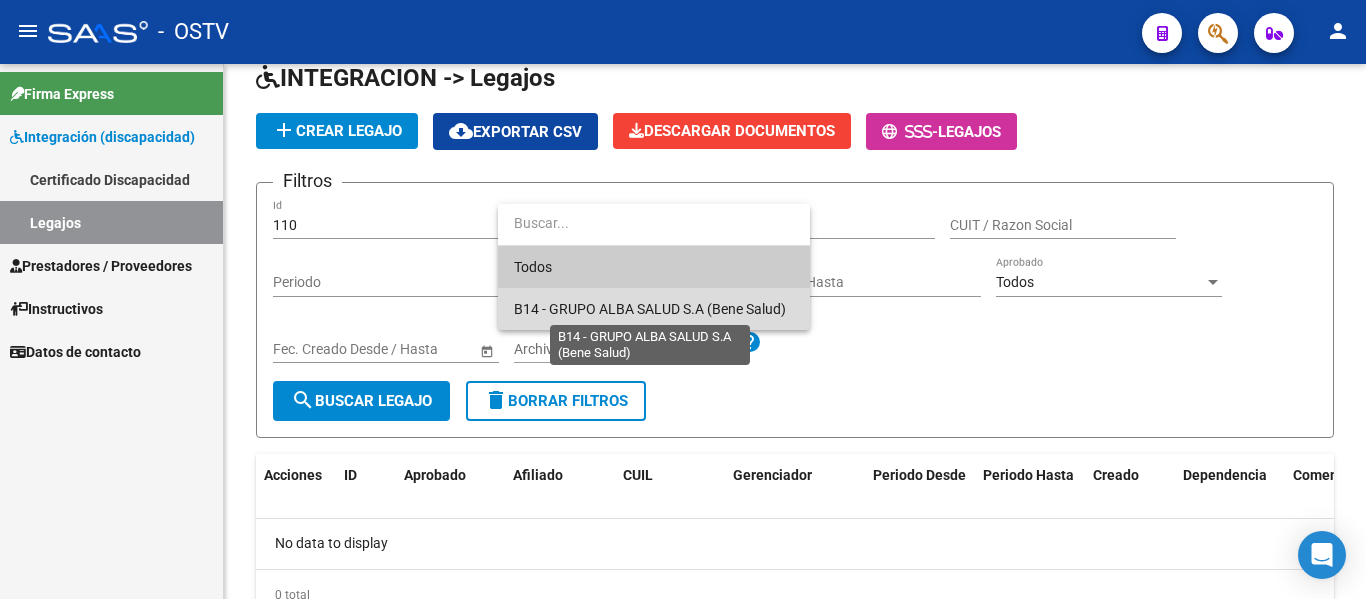 click on "B14 - GRUPO ALBA SALUD S.A (Bene Salud)" at bounding box center (650, 309) 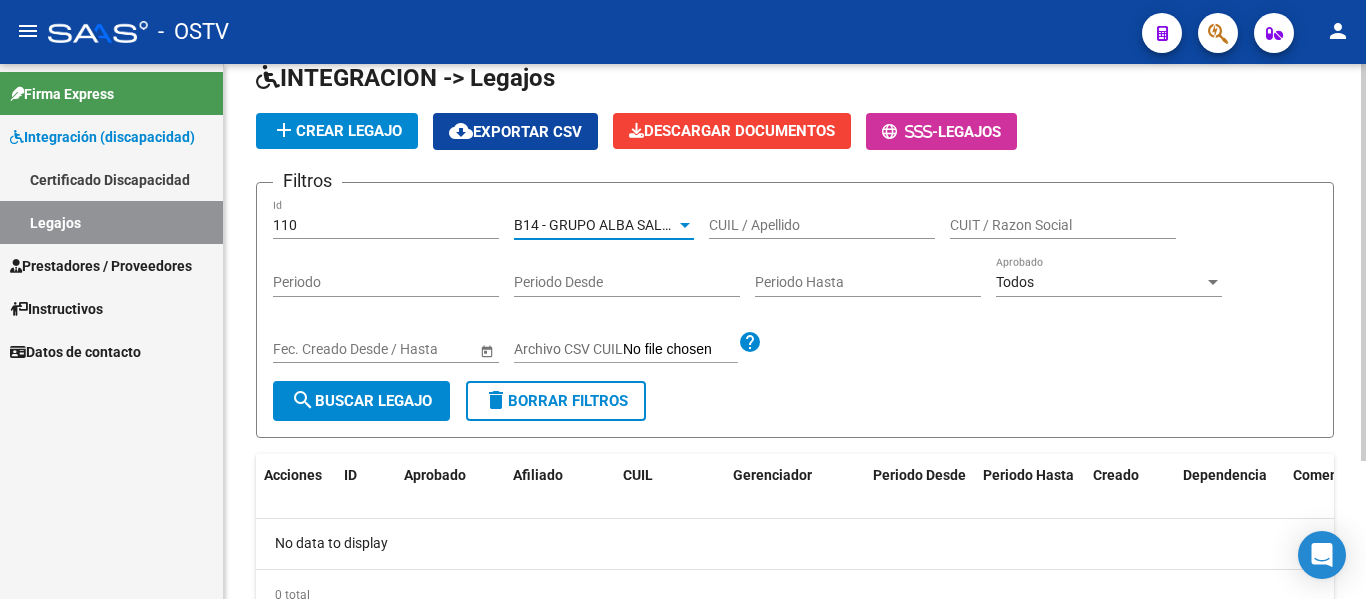 click on "CUIL / Apellido" 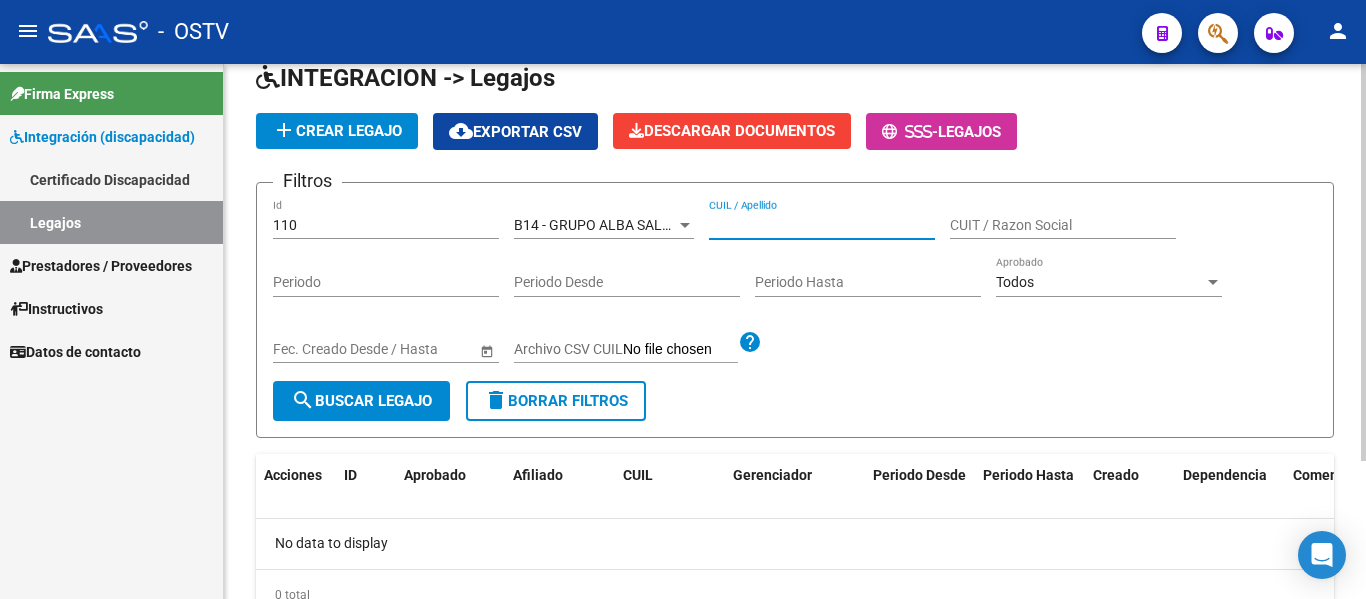 click on "Todos Aprobado" 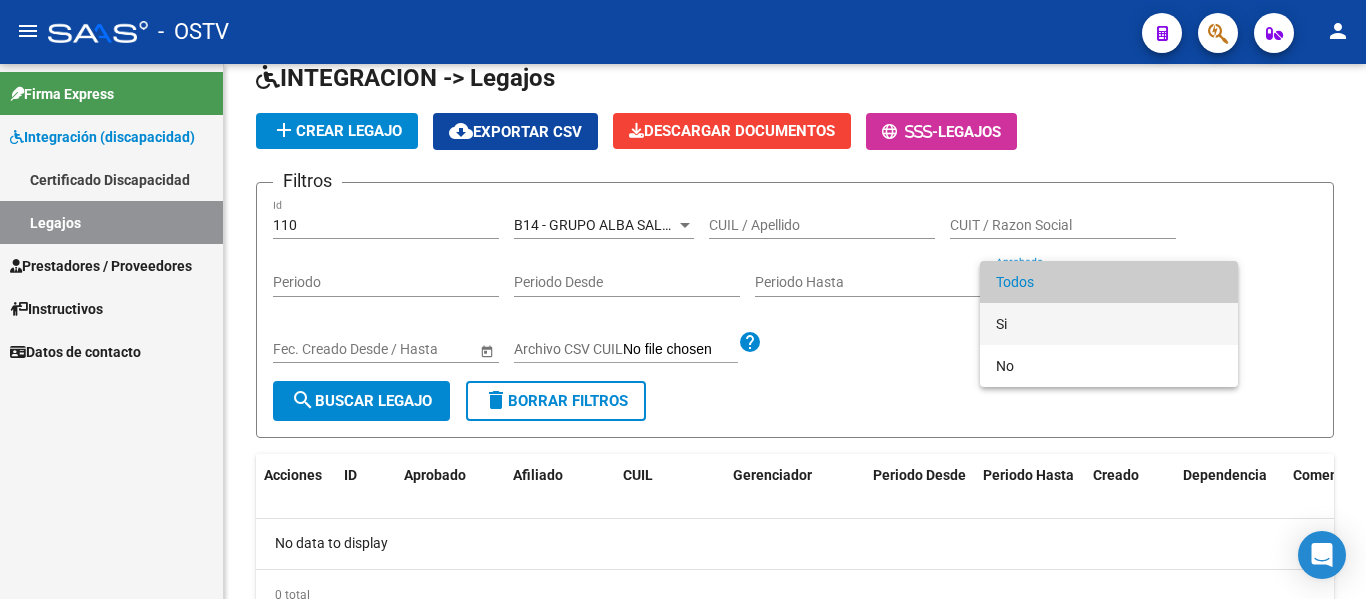 click on "Si" at bounding box center (1109, 324) 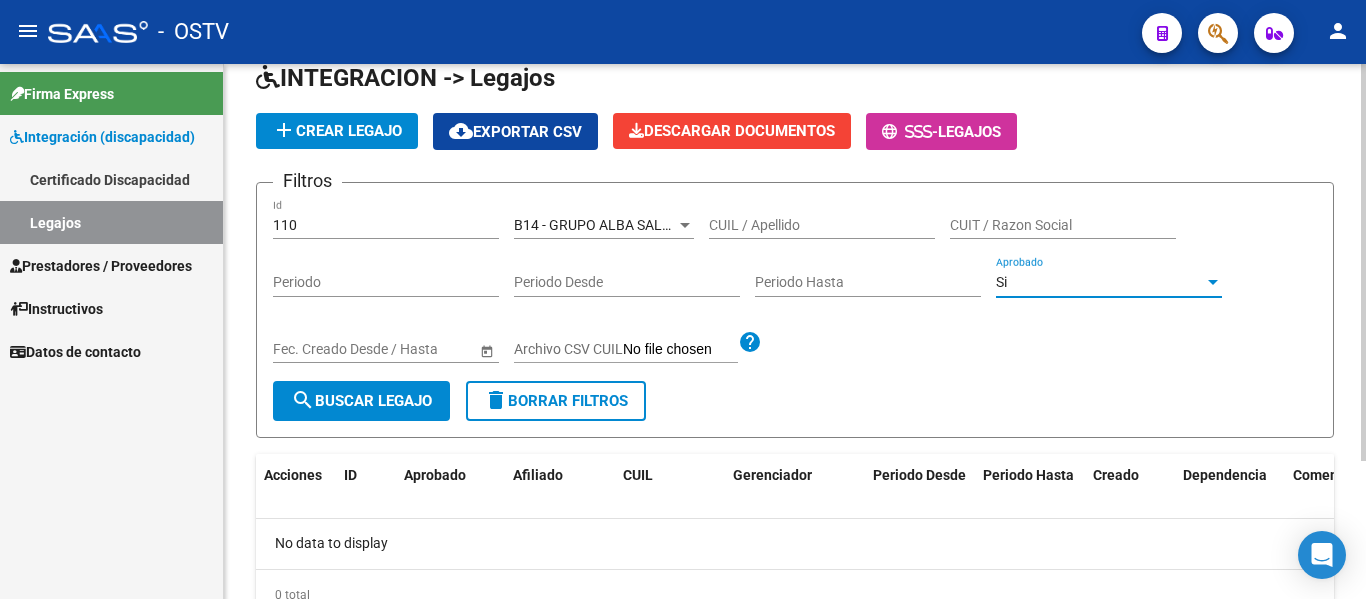 scroll, scrollTop: 186, scrollLeft: 0, axis: vertical 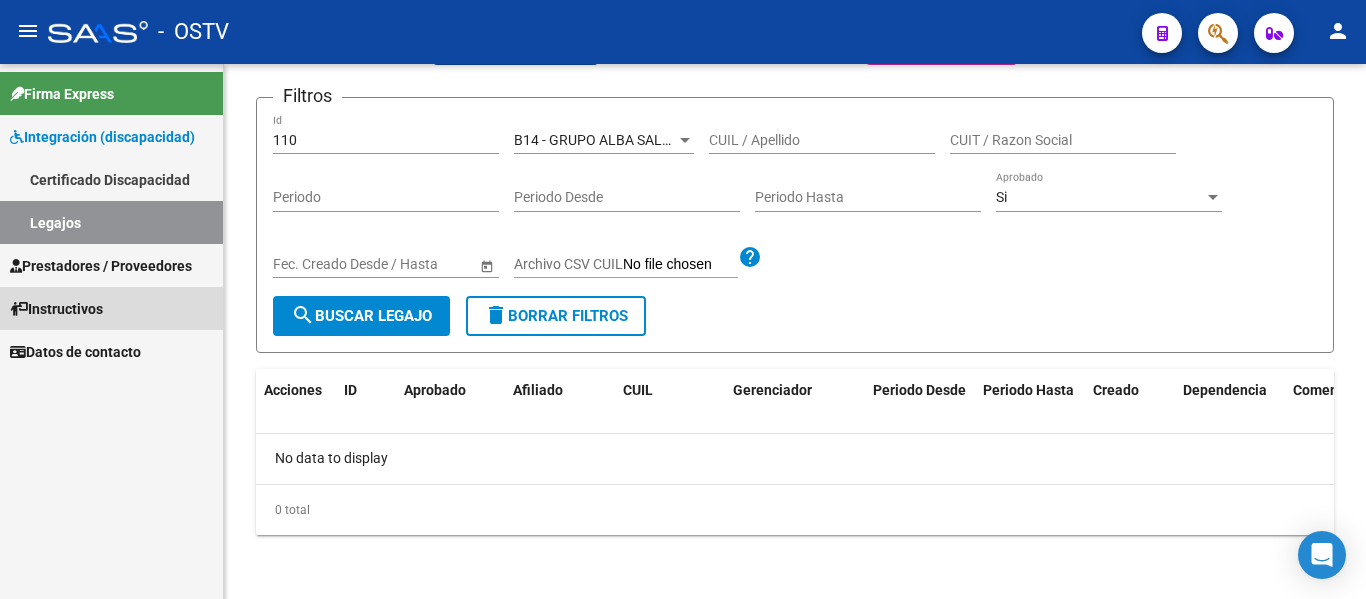 click on "Instructivos" at bounding box center [56, 309] 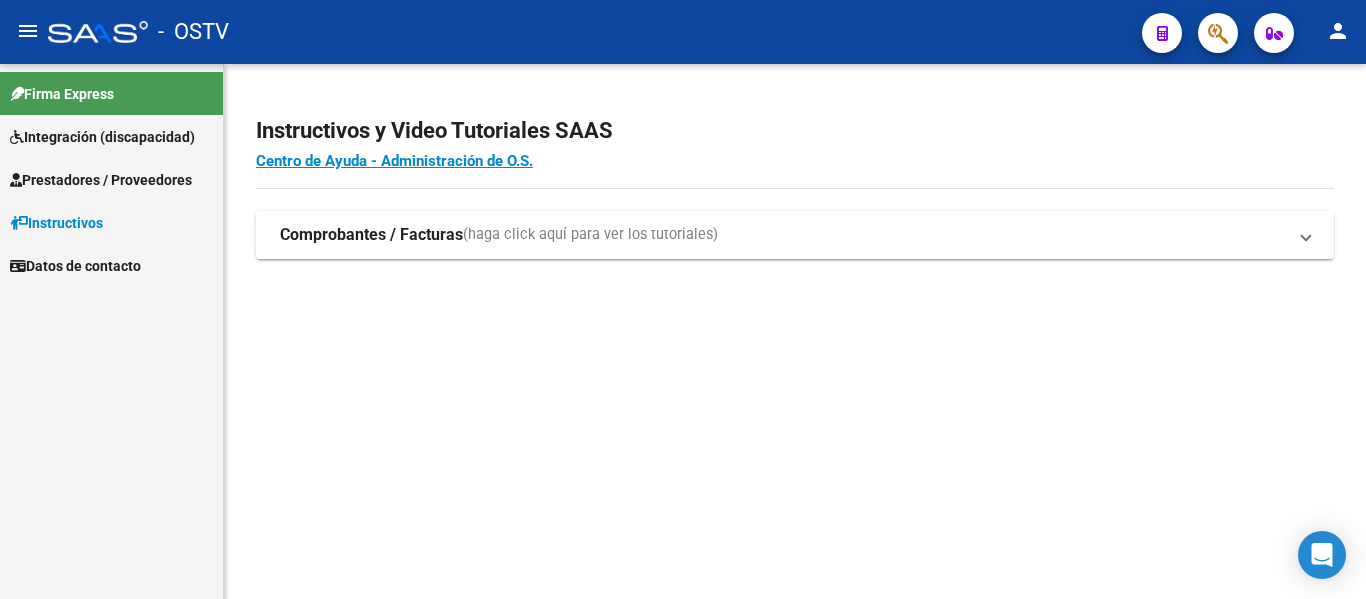 drag, startPoint x: 1164, startPoint y: 233, endPoint x: 1125, endPoint y: 240, distance: 39.623226 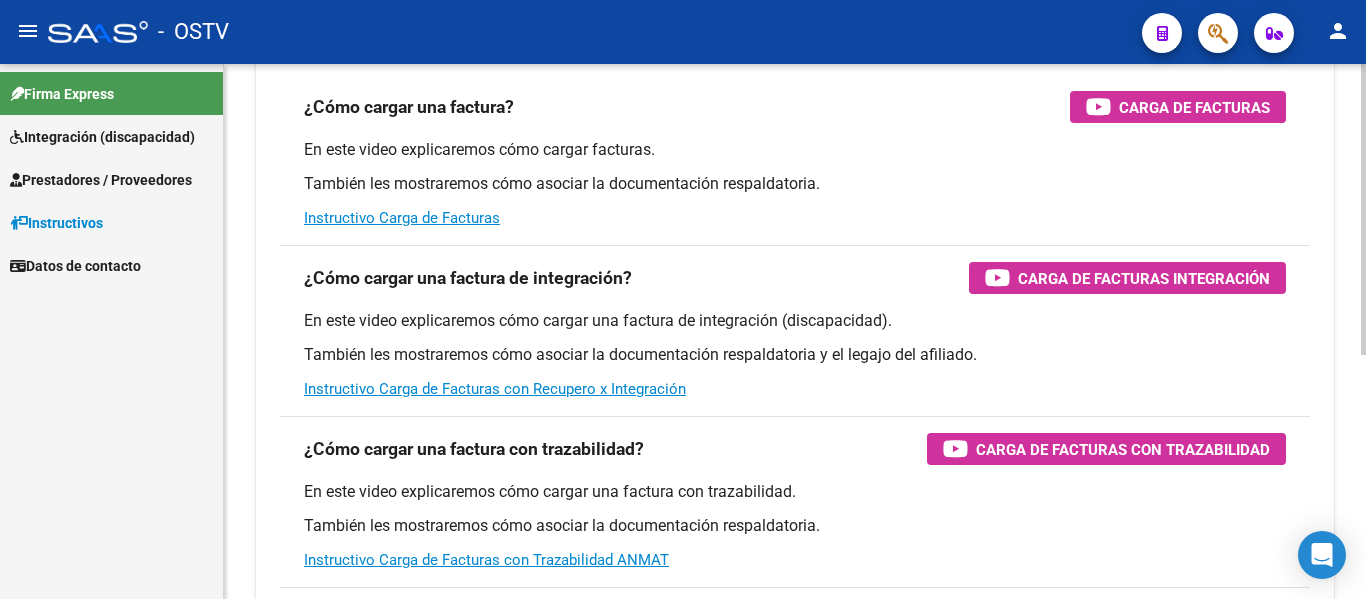 scroll, scrollTop: 449, scrollLeft: 0, axis: vertical 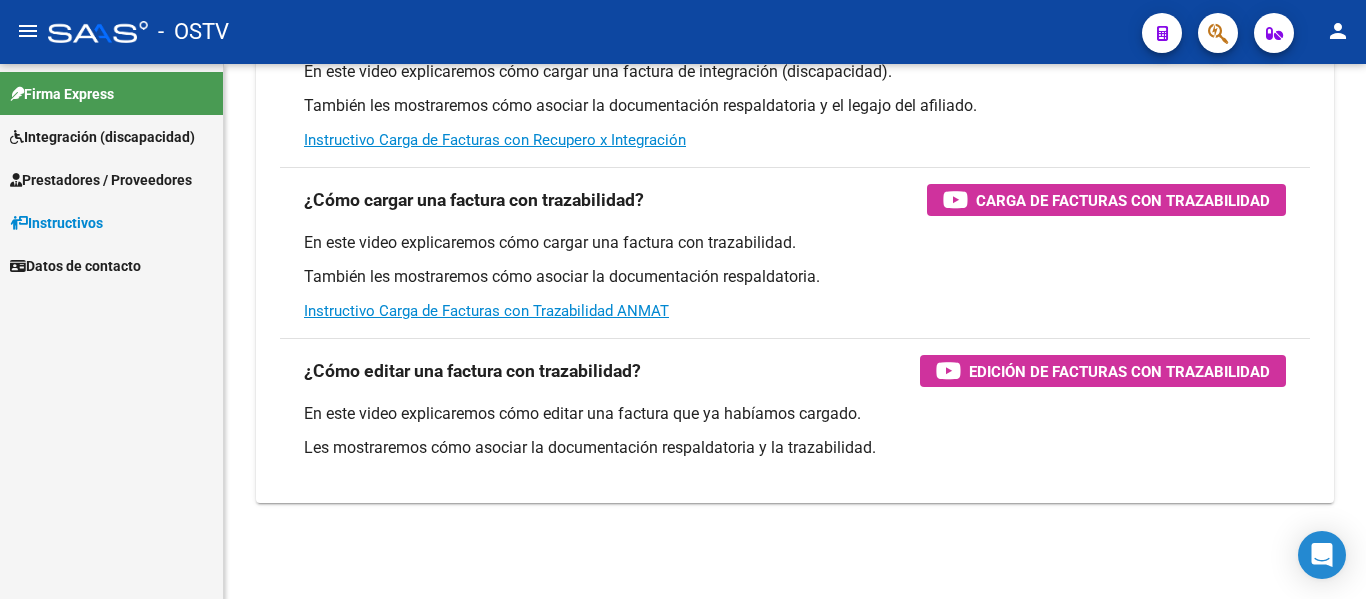 click on "Datos de contacto" at bounding box center (75, 266) 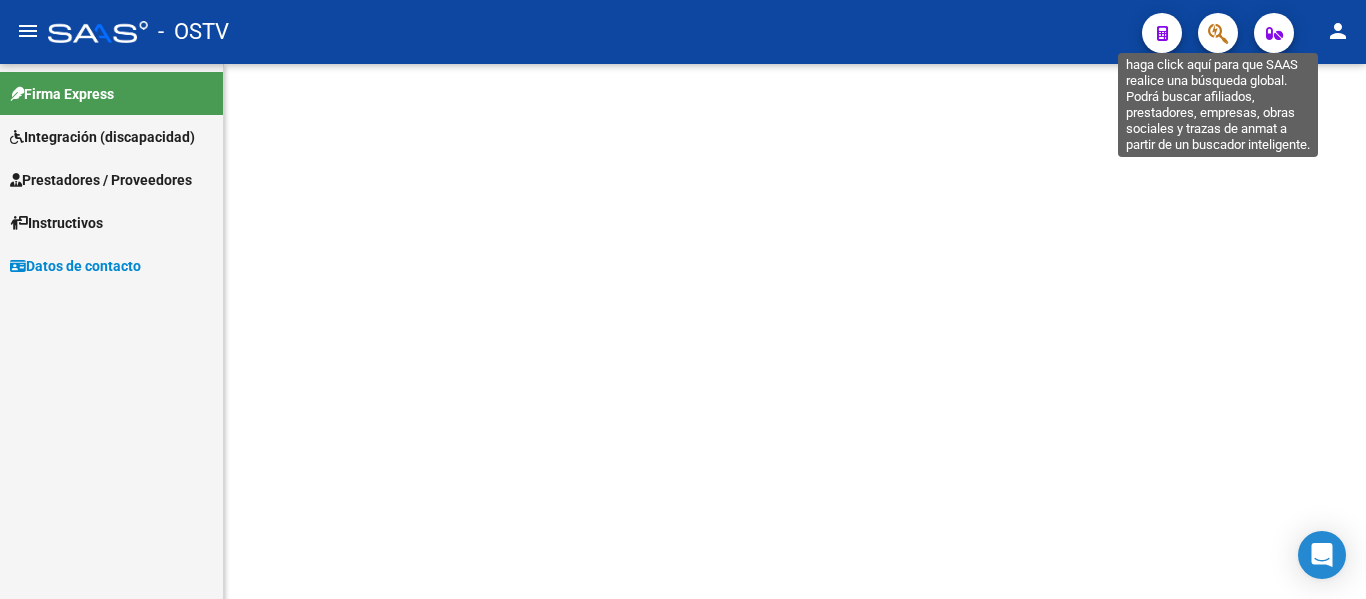 scroll, scrollTop: 0, scrollLeft: 0, axis: both 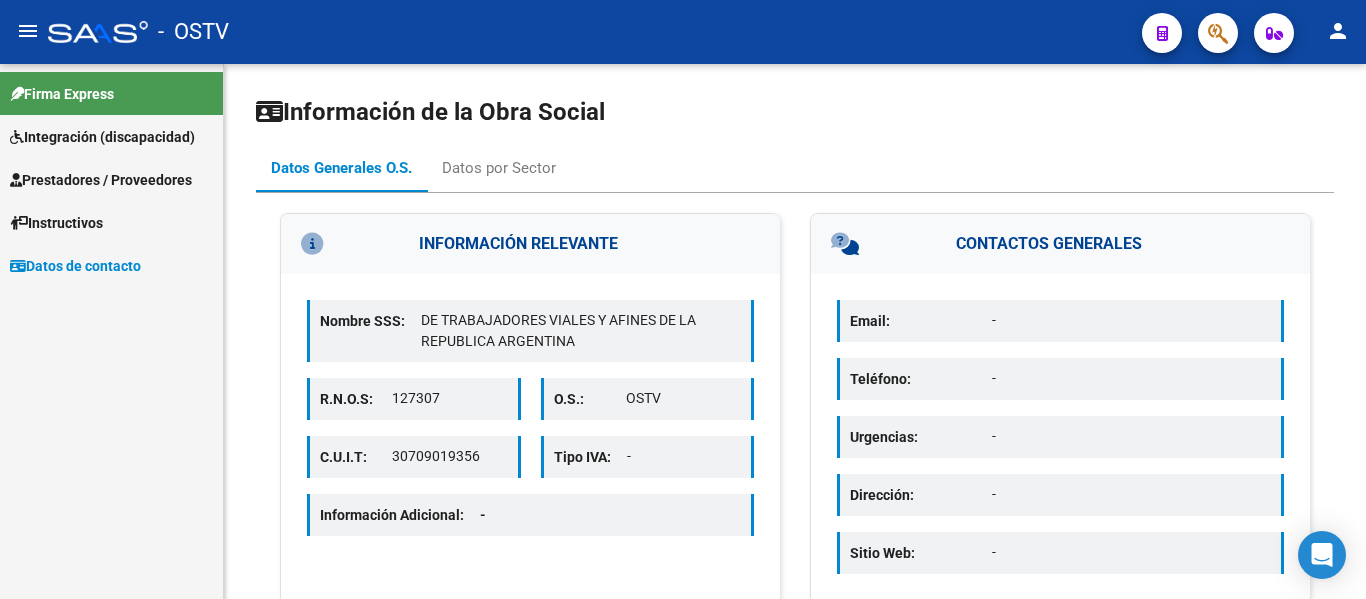 drag, startPoint x: 86, startPoint y: 231, endPoint x: 90, endPoint y: 214, distance: 17.464249 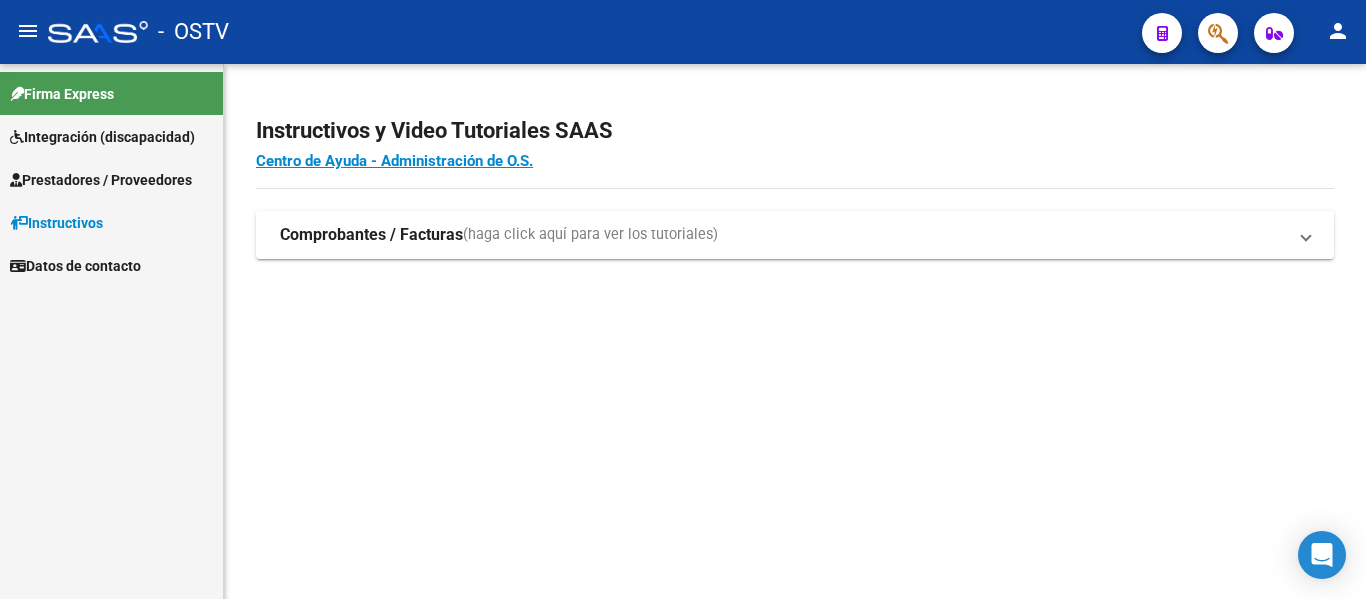 click on "Prestadores / Proveedores" at bounding box center [101, 180] 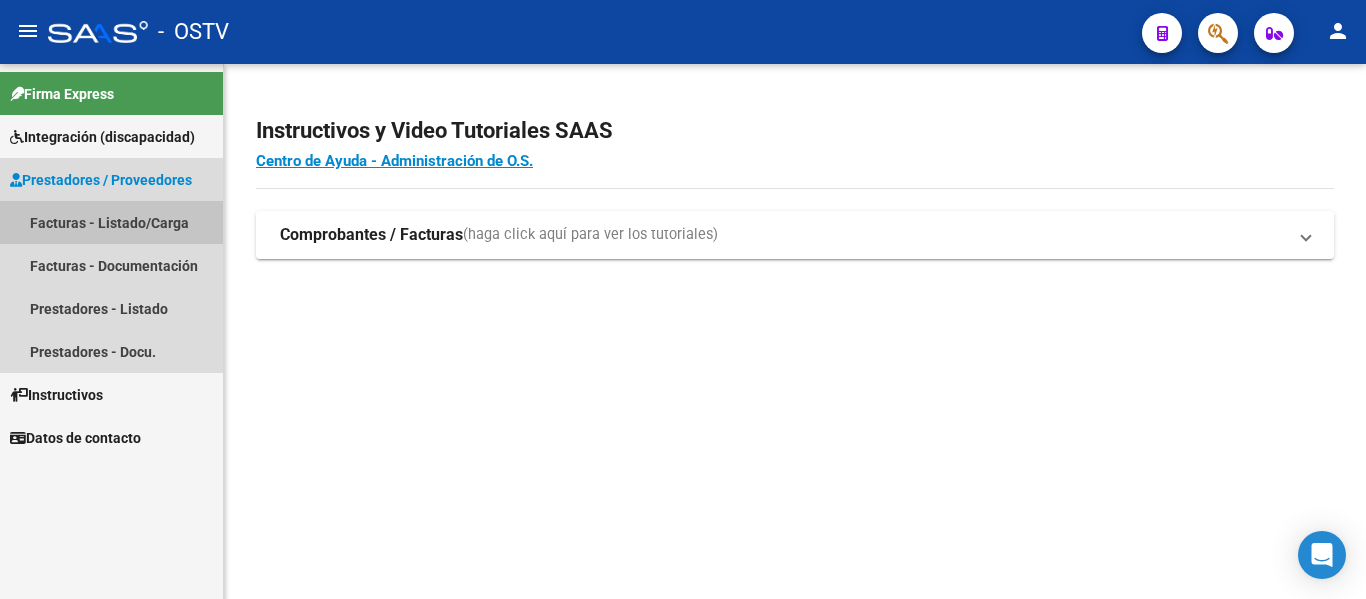 click on "Facturas - Listado/Carga" at bounding box center (111, 222) 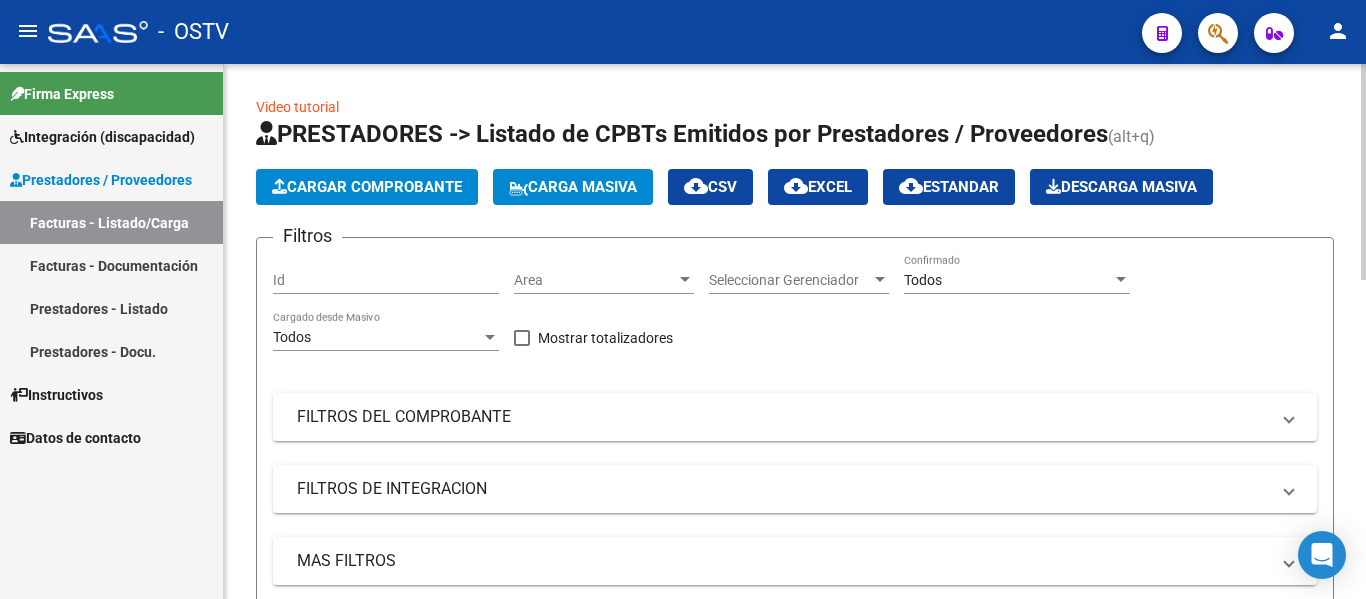 scroll, scrollTop: 100, scrollLeft: 0, axis: vertical 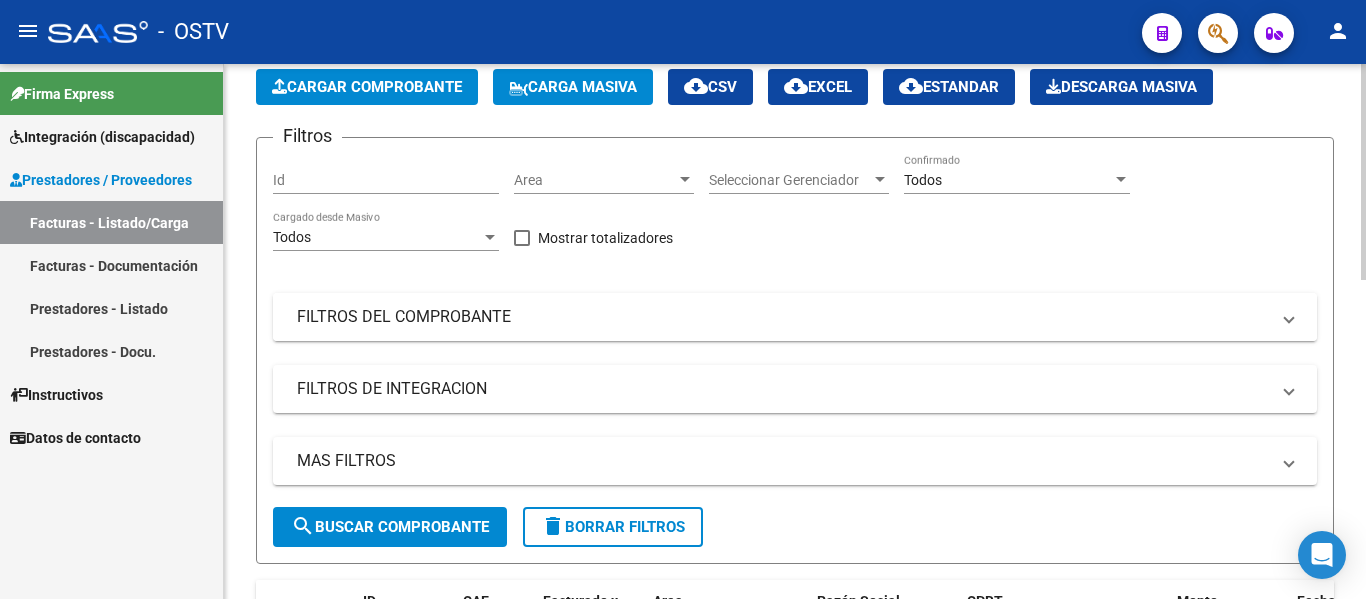 drag, startPoint x: 930, startPoint y: 311, endPoint x: 862, endPoint y: 307, distance: 68.117546 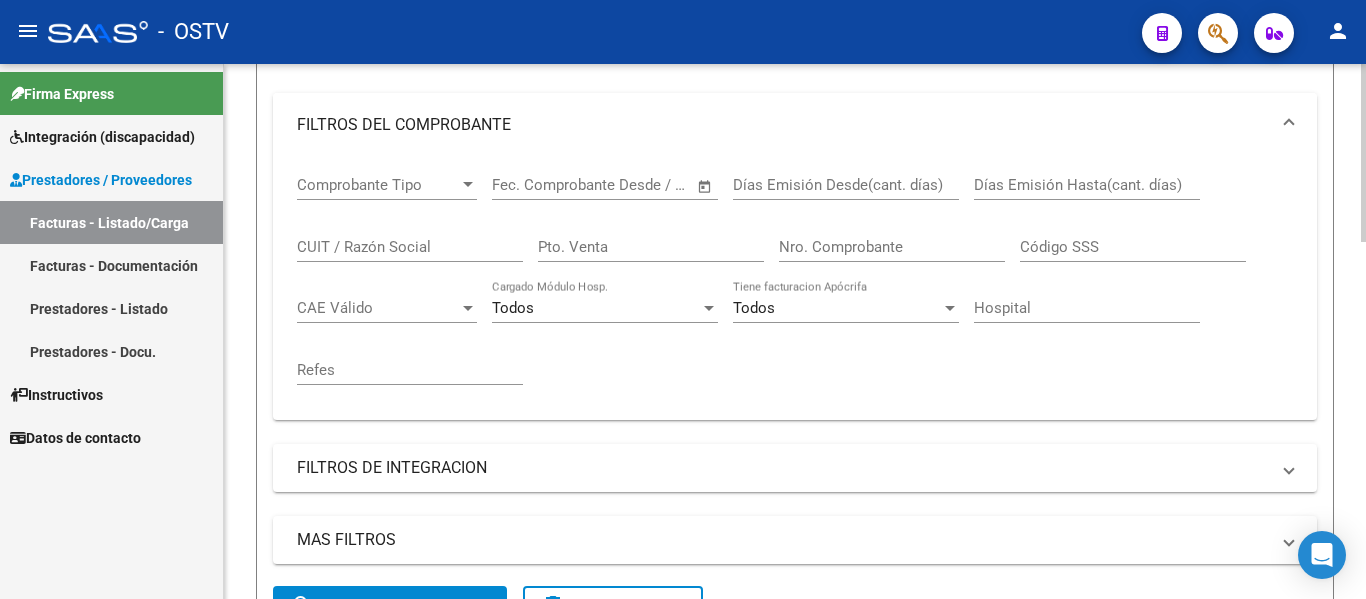 scroll, scrollTop: 500, scrollLeft: 0, axis: vertical 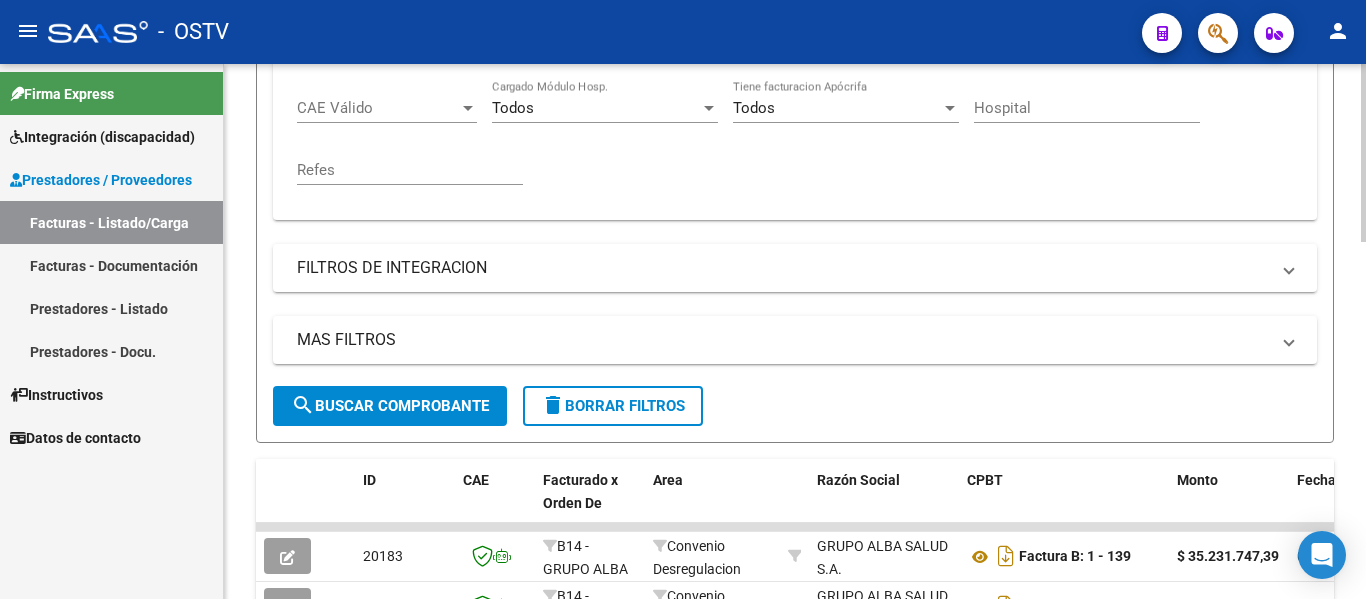click on "Filtros Id Area Area Seleccionar Gerenciador Seleccionar Gerenciador Todos Confirmado Todos Cargado desde Masivo   Mostrar totalizadores   FILTROS DEL COMPROBANTE  Comprobante Tipo Comprobante Tipo Start date – End date Fec. Comprobante Desde / Hasta Días Emisión Desde(cant. días) Días Emisión Hasta(cant. días) CUIT / Razón Social Pto. Venta Nro. Comprobante Código SSS CAE Válido CAE Válido Todos Cargado Módulo Hosp. Todos Tiene facturacion Apócrifa Hospital Refes  FILTROS DE INTEGRACION  Período De Prestación Campos del Archivo de Rendición Devuelto x SSS (dr_envio) Todos Rendido x SSS (dr_envio) Tipo de Registro Tipo de Registro Período Presentación Período Presentación Campos del Legajo Asociado (preaprobación) Afiliado Legajo (cuil/nombre) Todos Solo facturas preaprobadas  MAS FILTROS  Todos Con Doc. Respaldatoria Todos Con Trazabilidad Todos Asociado a Expediente Sur Auditoría Auditoría Auditoría Id Start date – End date Auditoría Confirmada Desde / Hasta Start date – –" 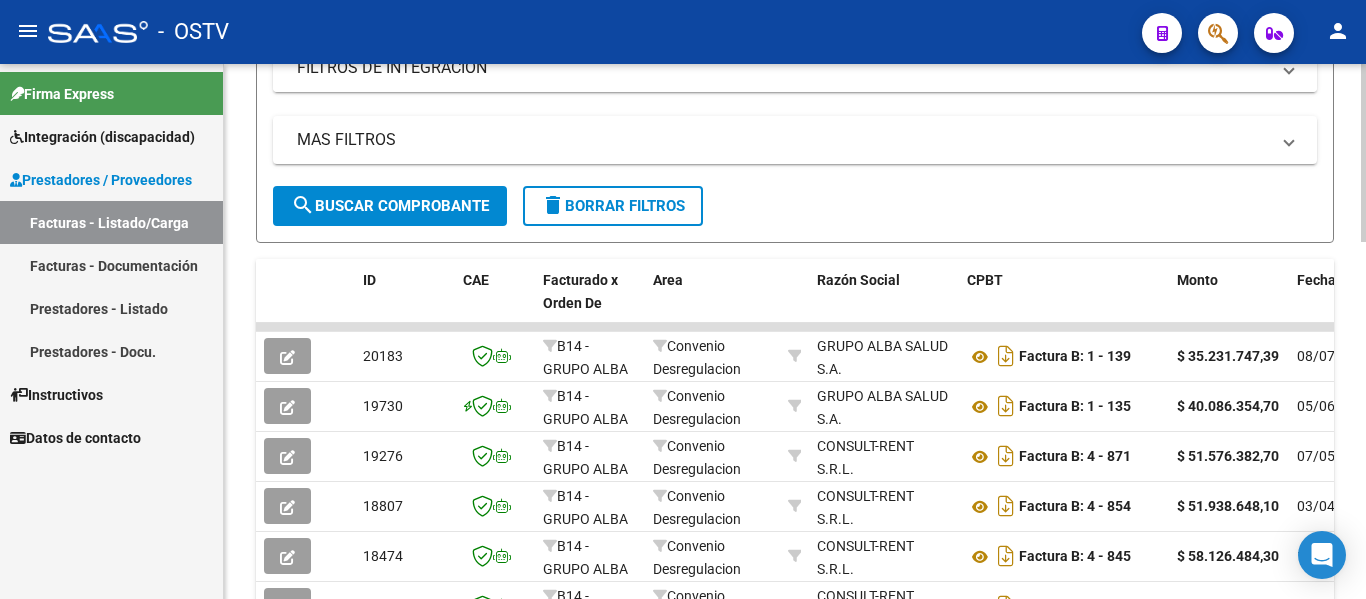 scroll, scrollTop: 800, scrollLeft: 0, axis: vertical 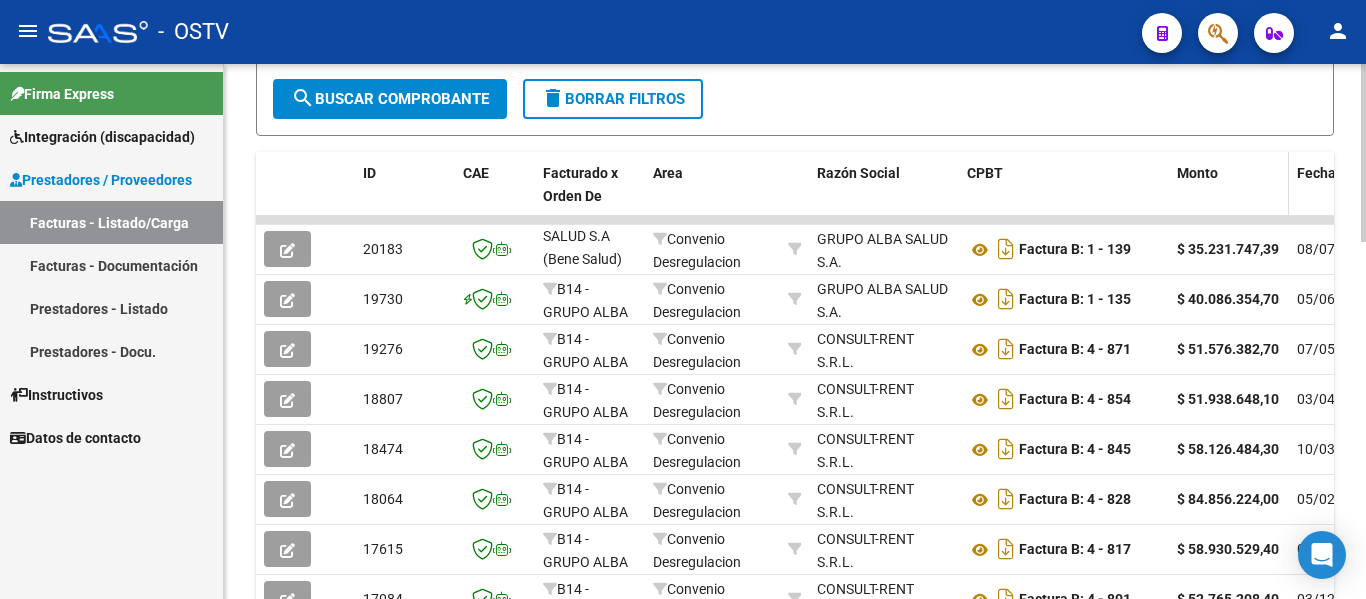 drag, startPoint x: 1022, startPoint y: 200, endPoint x: 1183, endPoint y: 219, distance: 162.11725 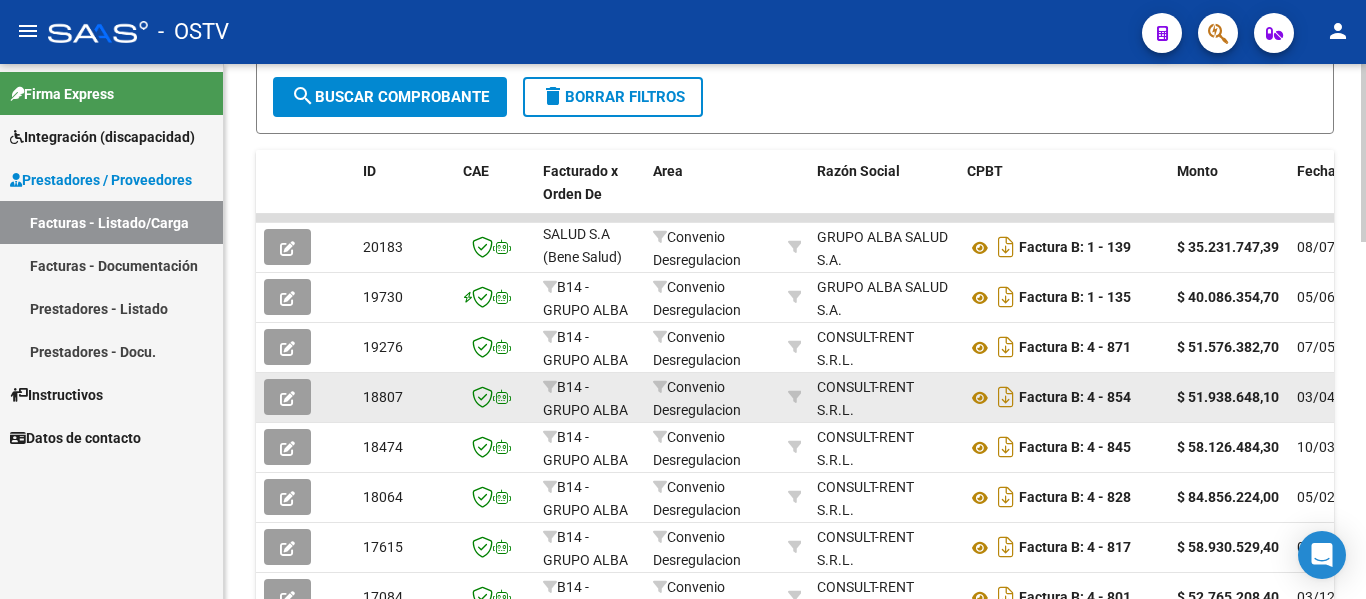 scroll, scrollTop: 1009, scrollLeft: 0, axis: vertical 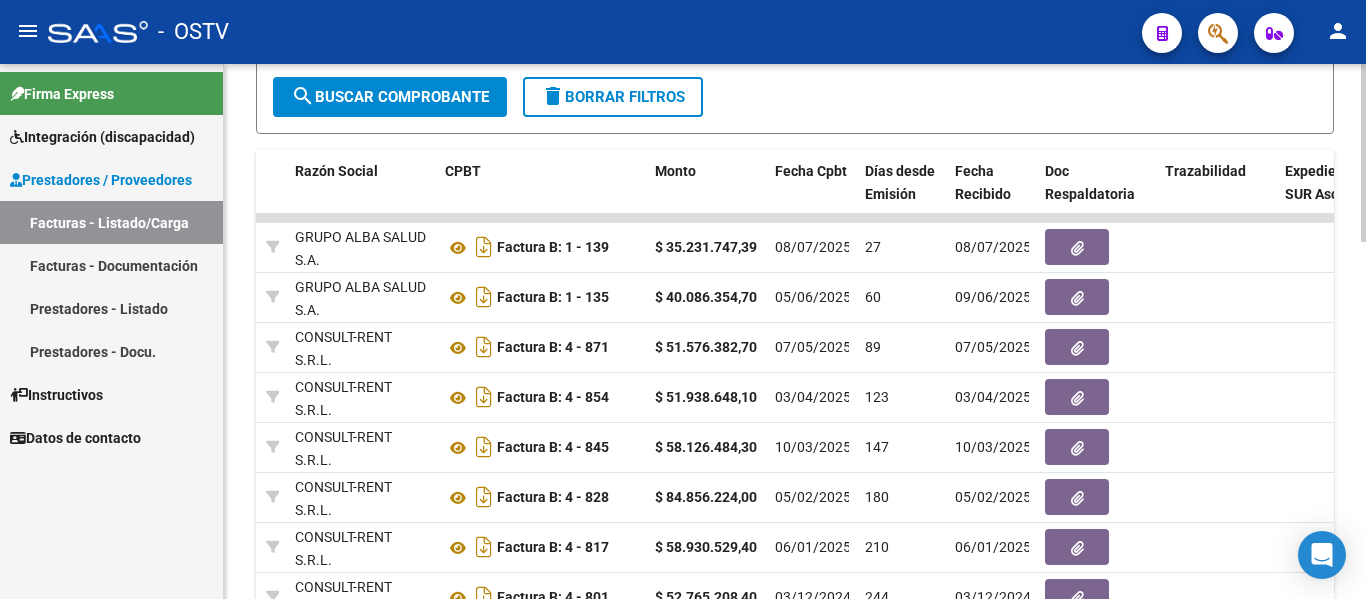 drag, startPoint x: 1226, startPoint y: 192, endPoint x: 1278, endPoint y: 207, distance: 54.120235 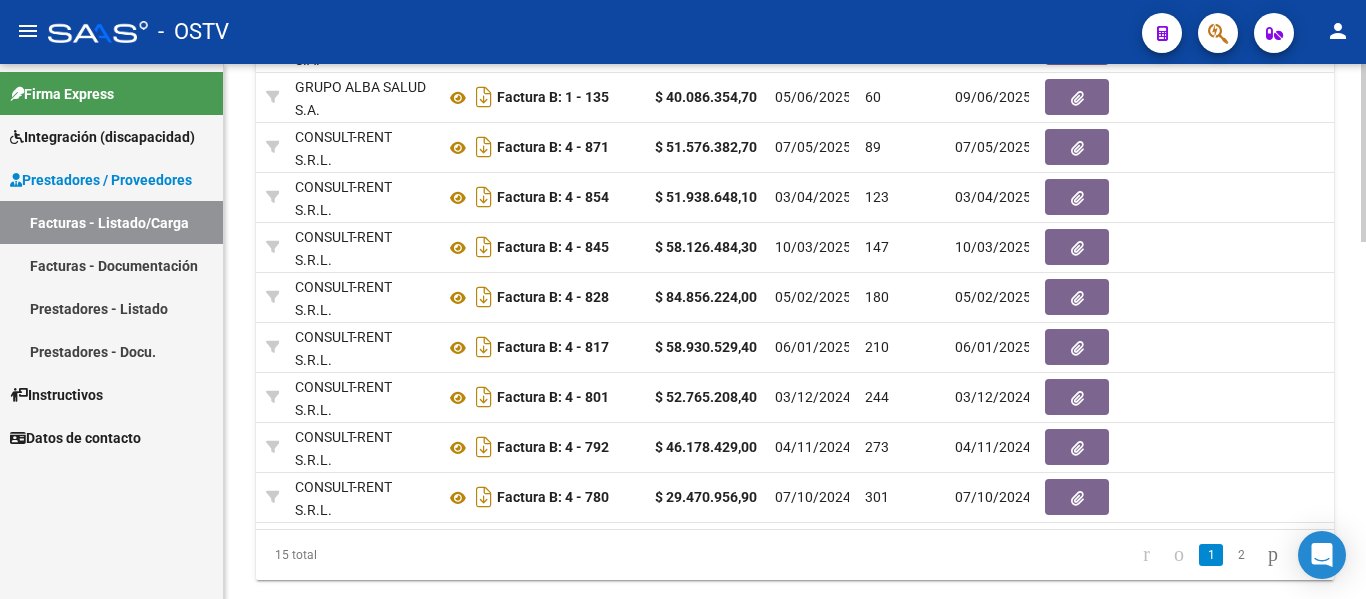 scroll, scrollTop: 1070, scrollLeft: 0, axis: vertical 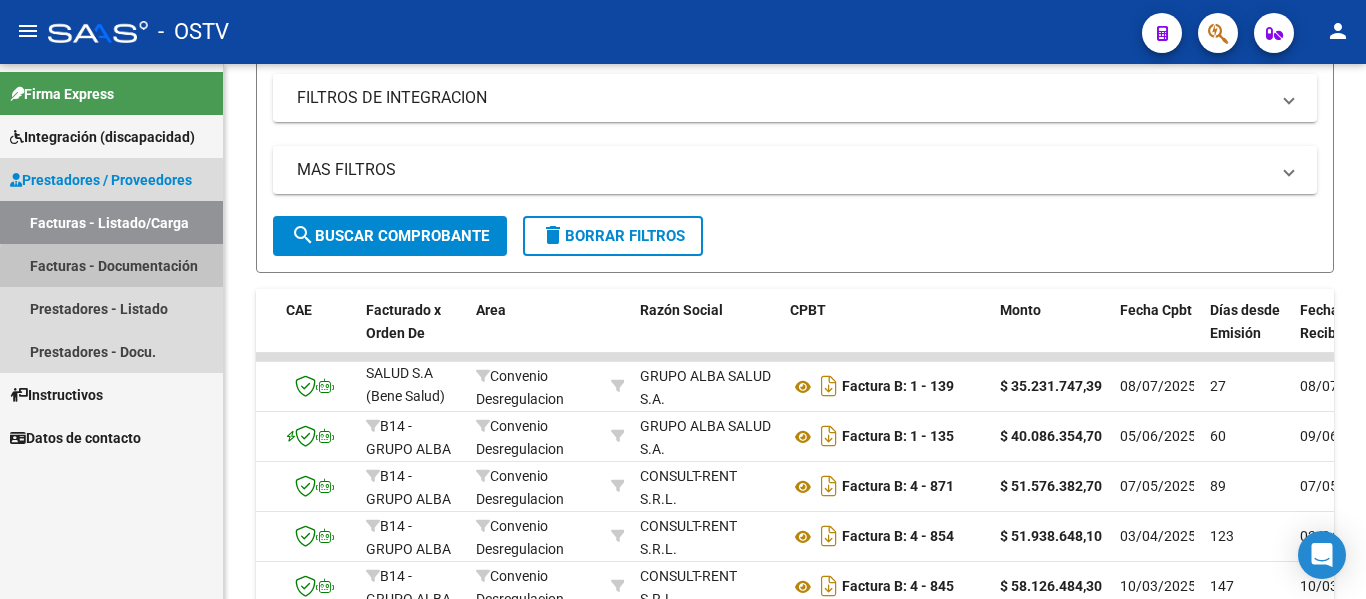 click on "Facturas - Documentación" at bounding box center (111, 265) 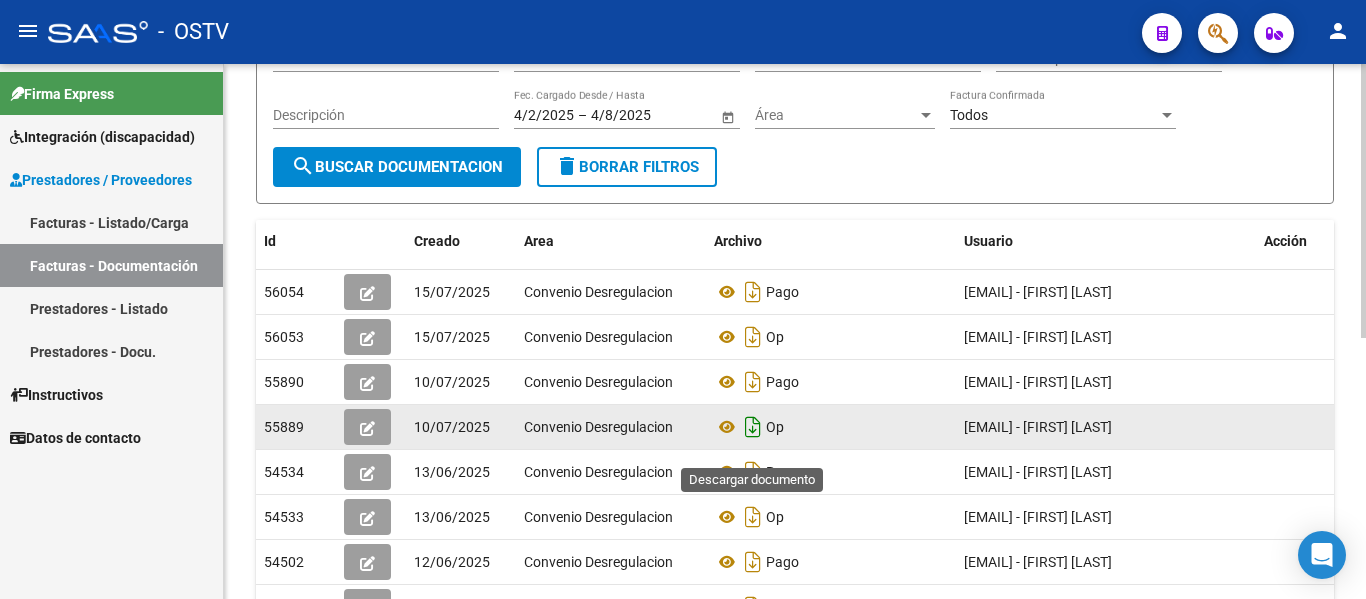 scroll, scrollTop: 400, scrollLeft: 0, axis: vertical 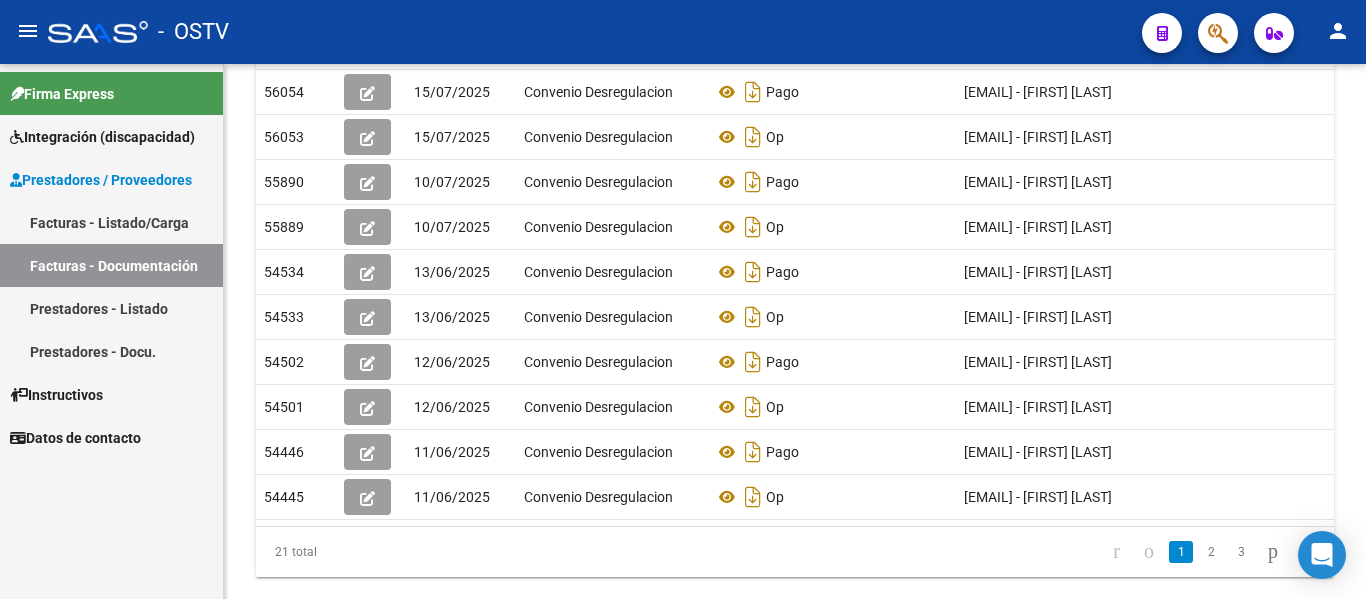 click on "Prestadores - Listado" at bounding box center [111, 308] 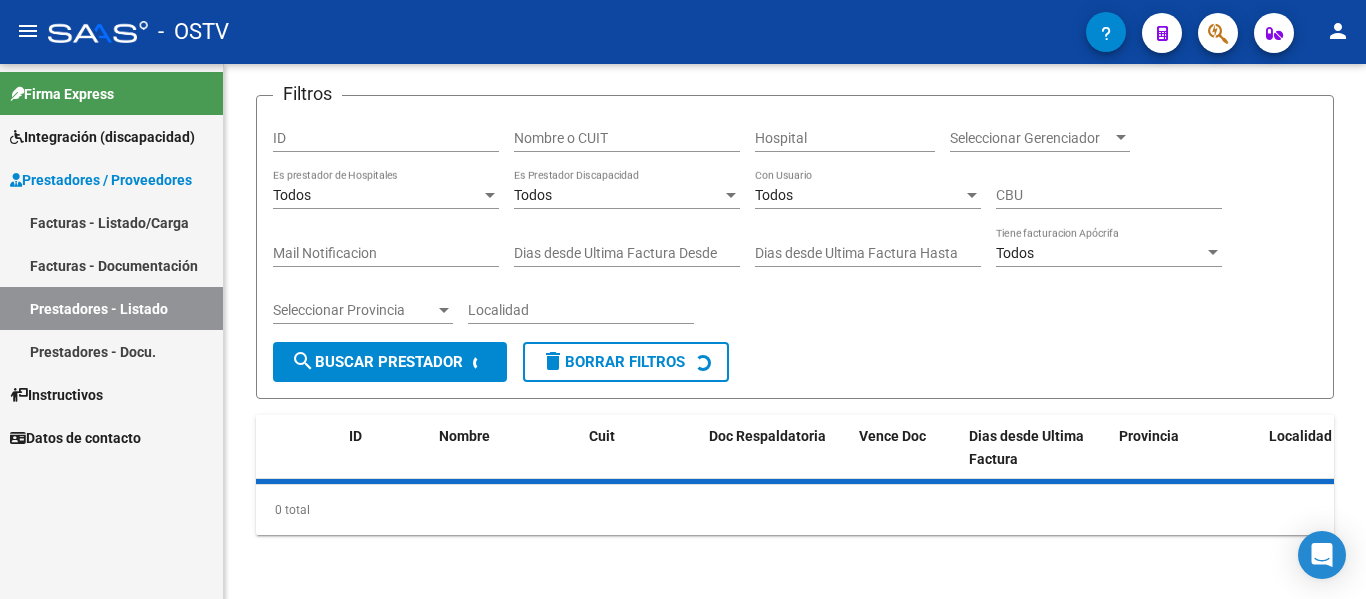 scroll, scrollTop: 237, scrollLeft: 0, axis: vertical 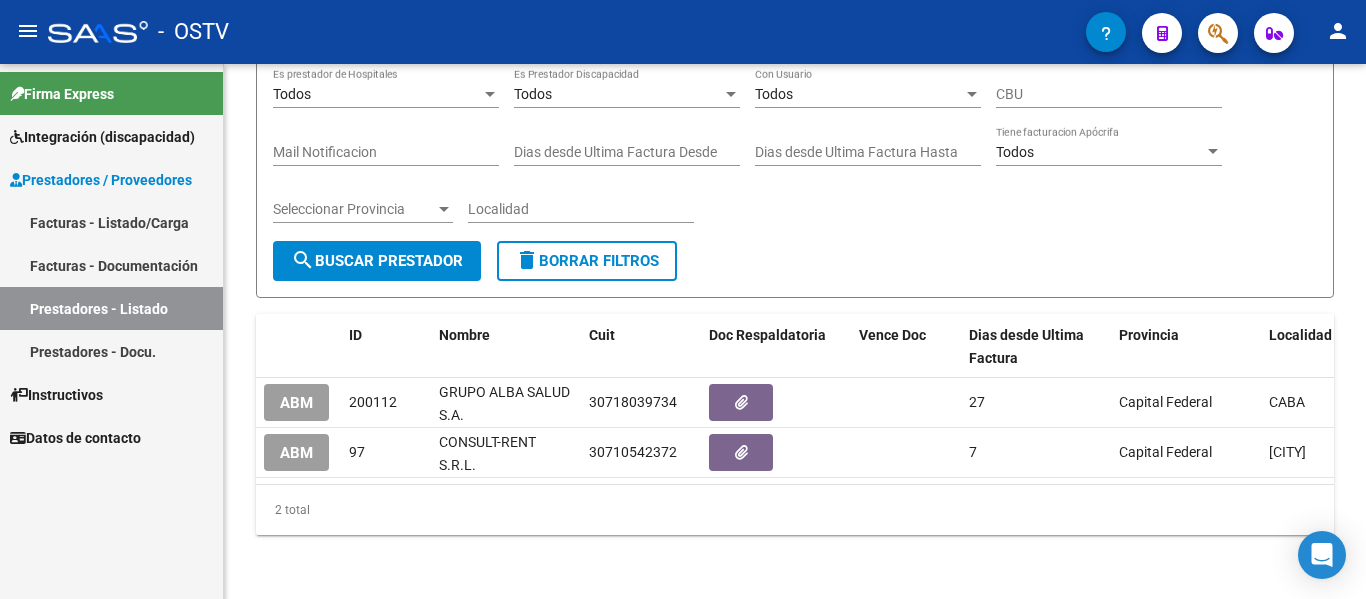 click on "Prestadores - Docu." at bounding box center [111, 351] 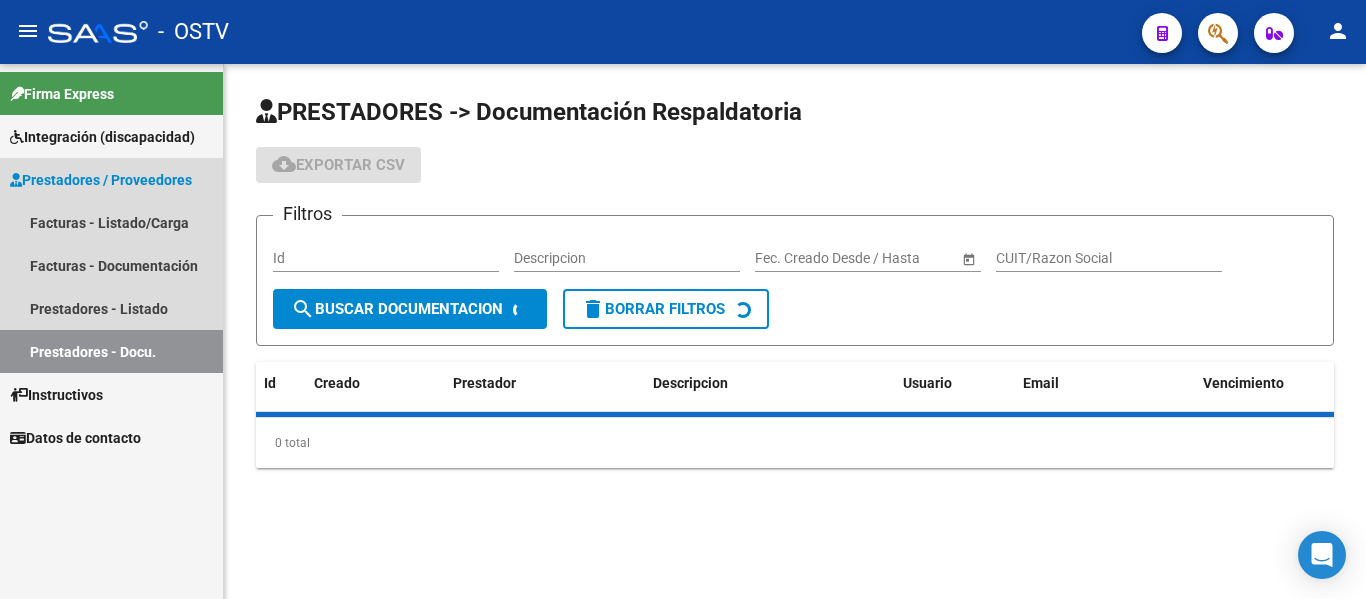 scroll, scrollTop: 0, scrollLeft: 0, axis: both 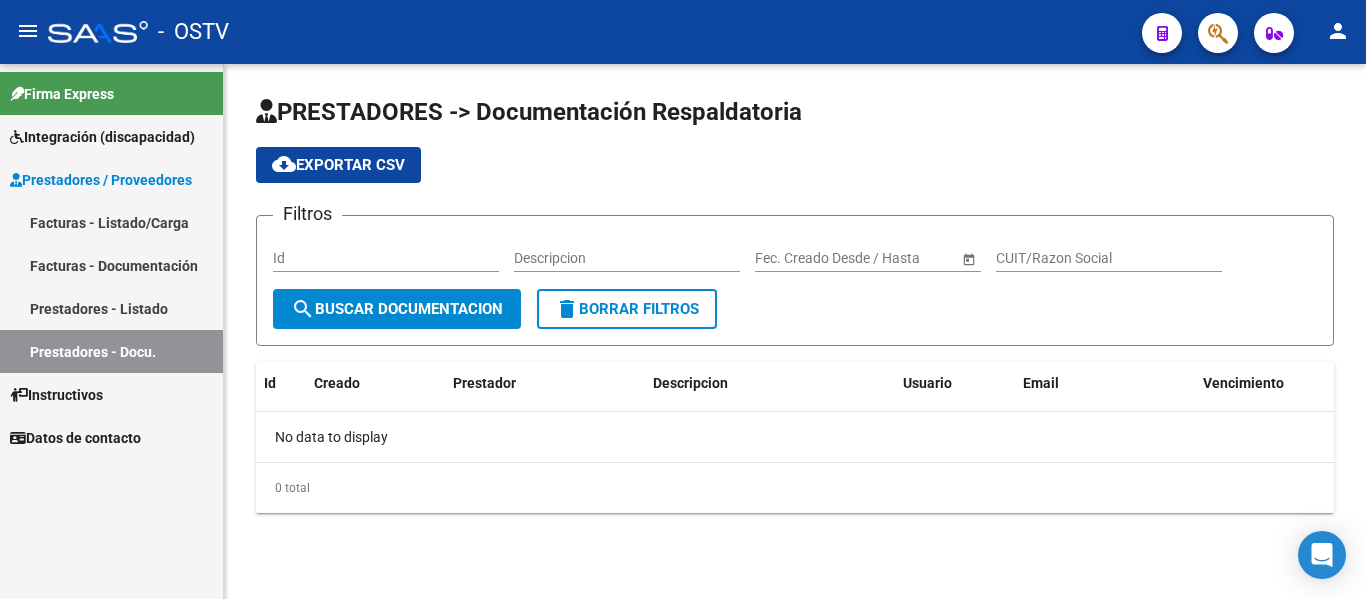 click on "Prestadores / Proveedores" at bounding box center (101, 180) 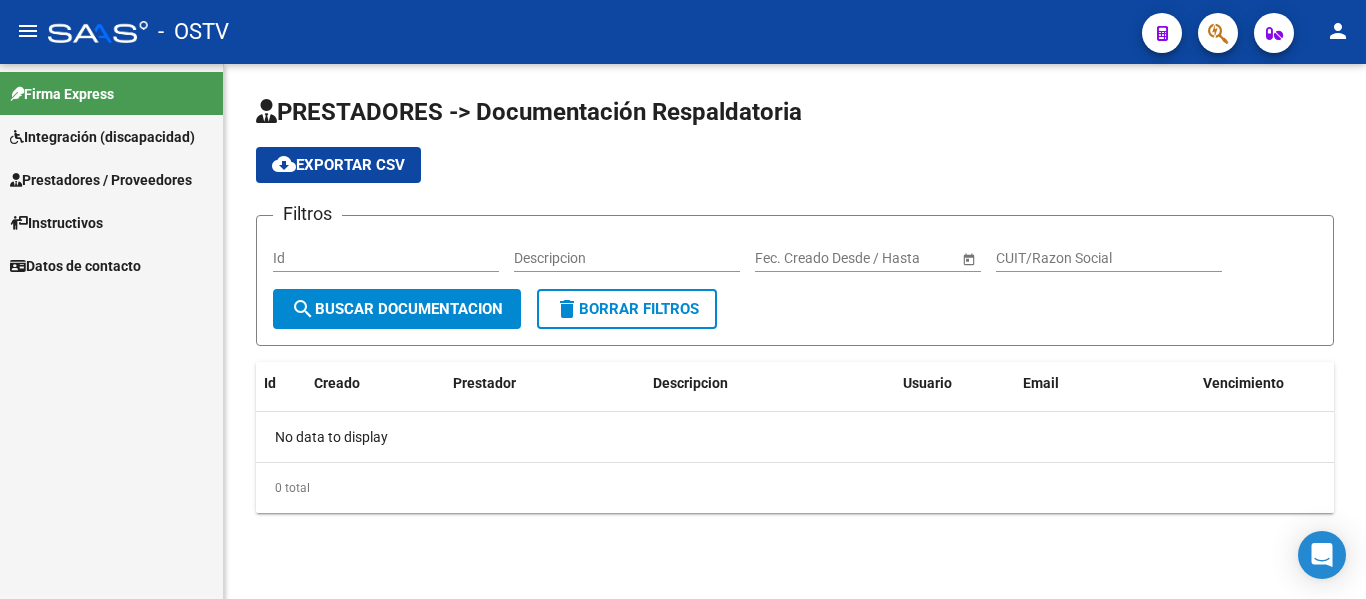 click on "Prestadores / Proveedores" at bounding box center [101, 180] 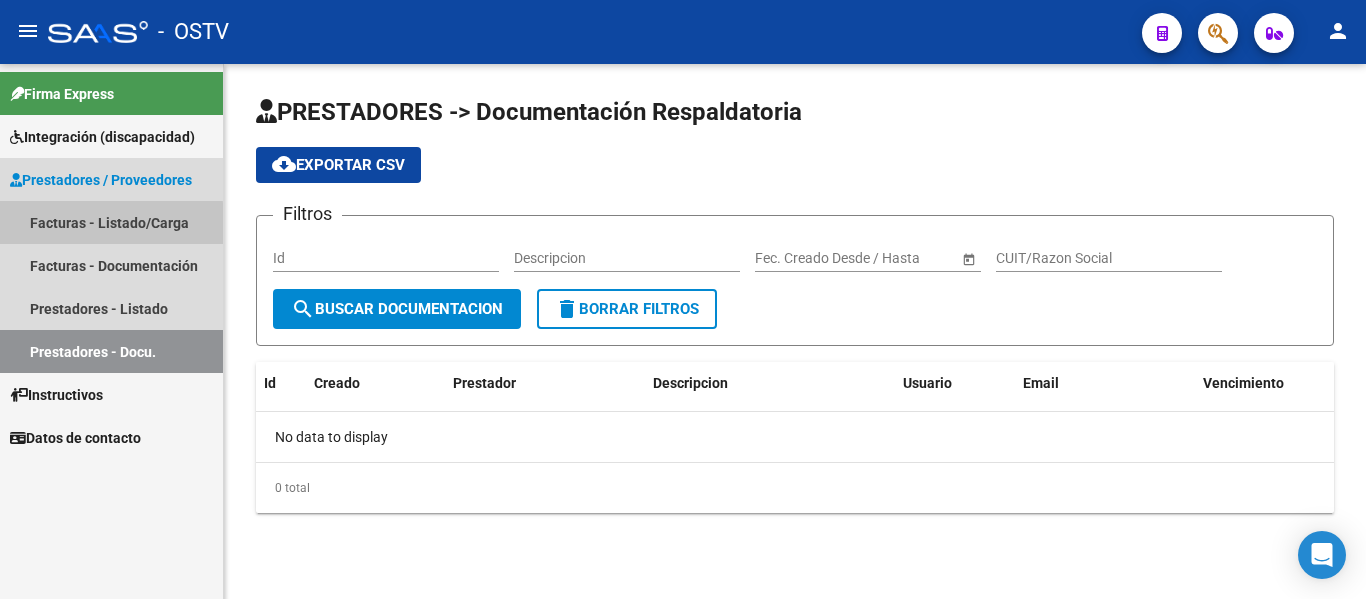click on "Facturas - Listado/Carga" at bounding box center [111, 222] 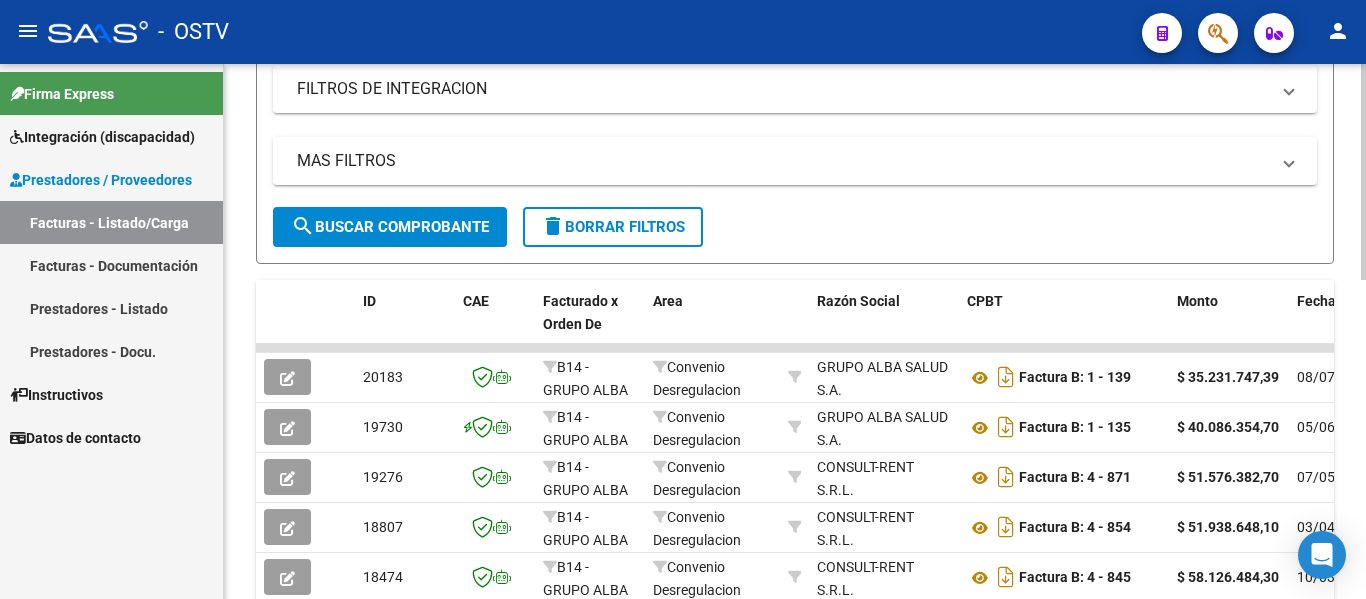 scroll, scrollTop: 200, scrollLeft: 0, axis: vertical 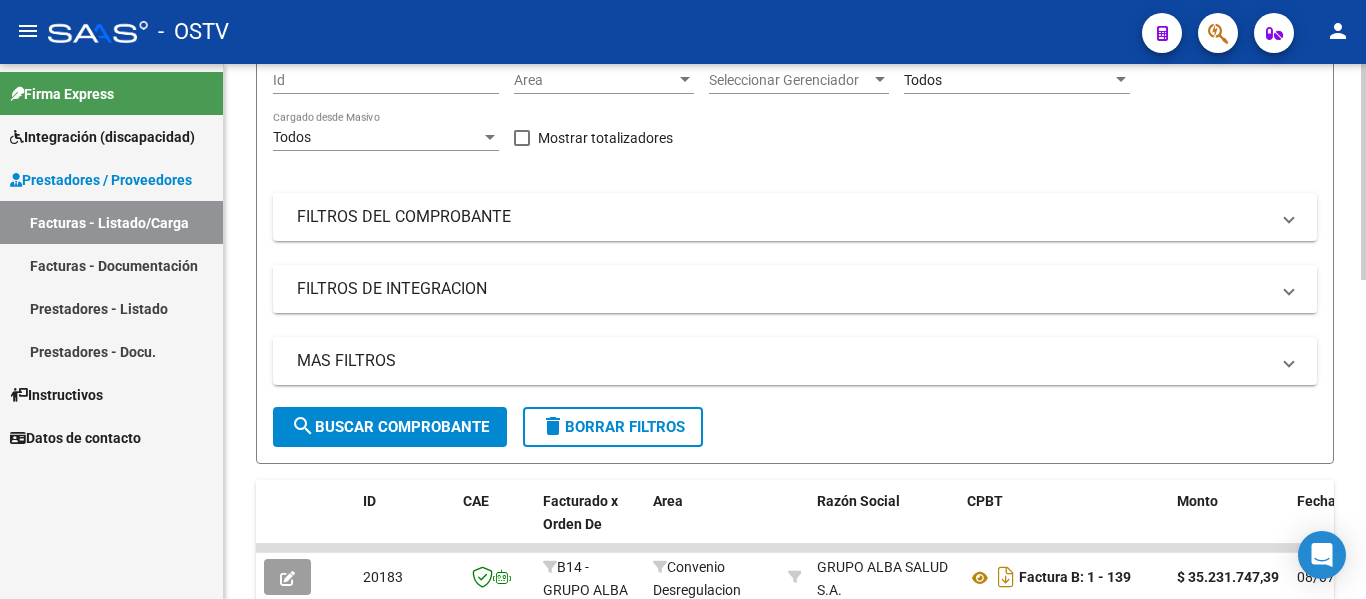 click on "FILTROS DE INTEGRACION" at bounding box center [783, 289] 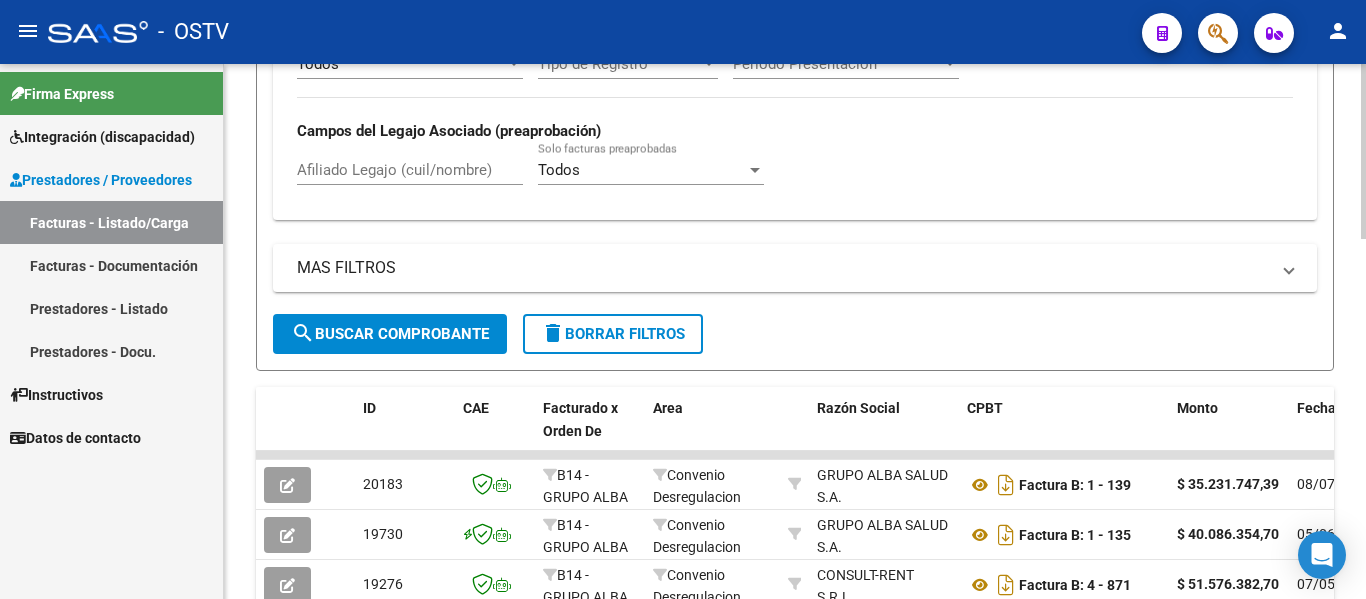 scroll, scrollTop: 700, scrollLeft: 0, axis: vertical 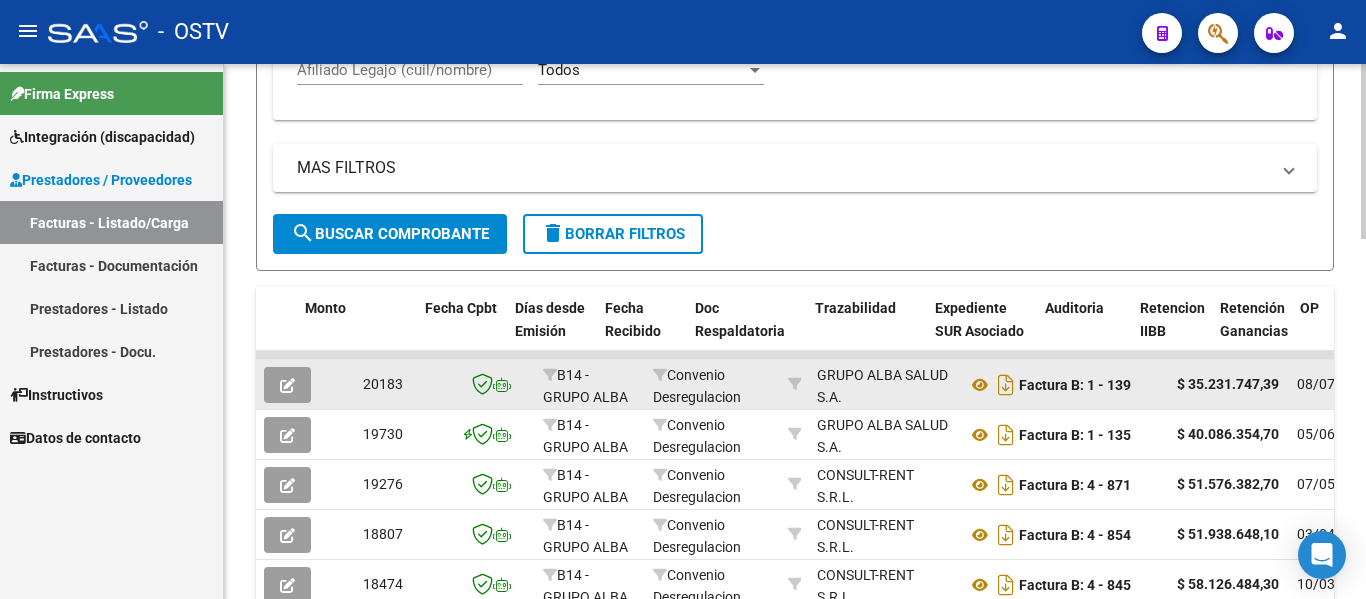 drag, startPoint x: 612, startPoint y: 398, endPoint x: 795, endPoint y: 398, distance: 183 